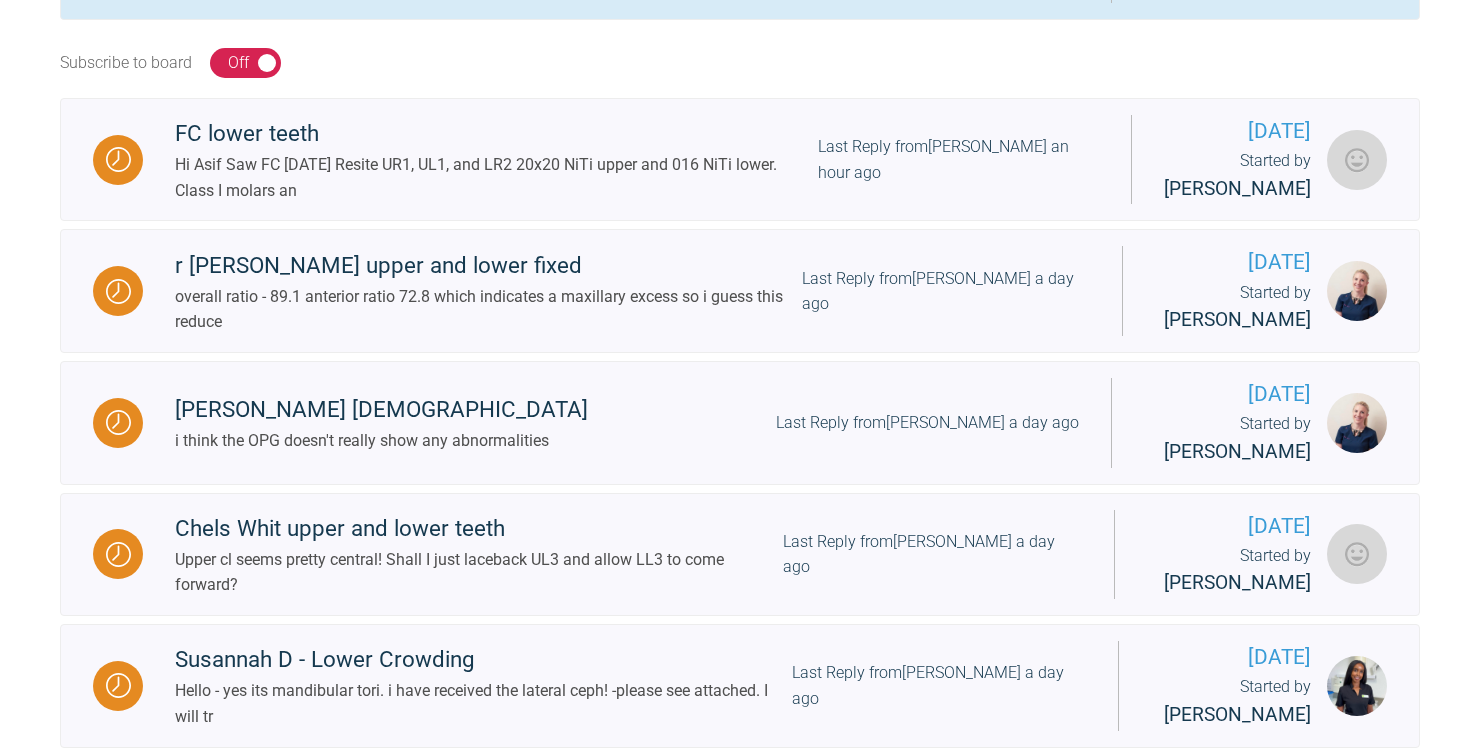 scroll, scrollTop: 1040, scrollLeft: 0, axis: vertical 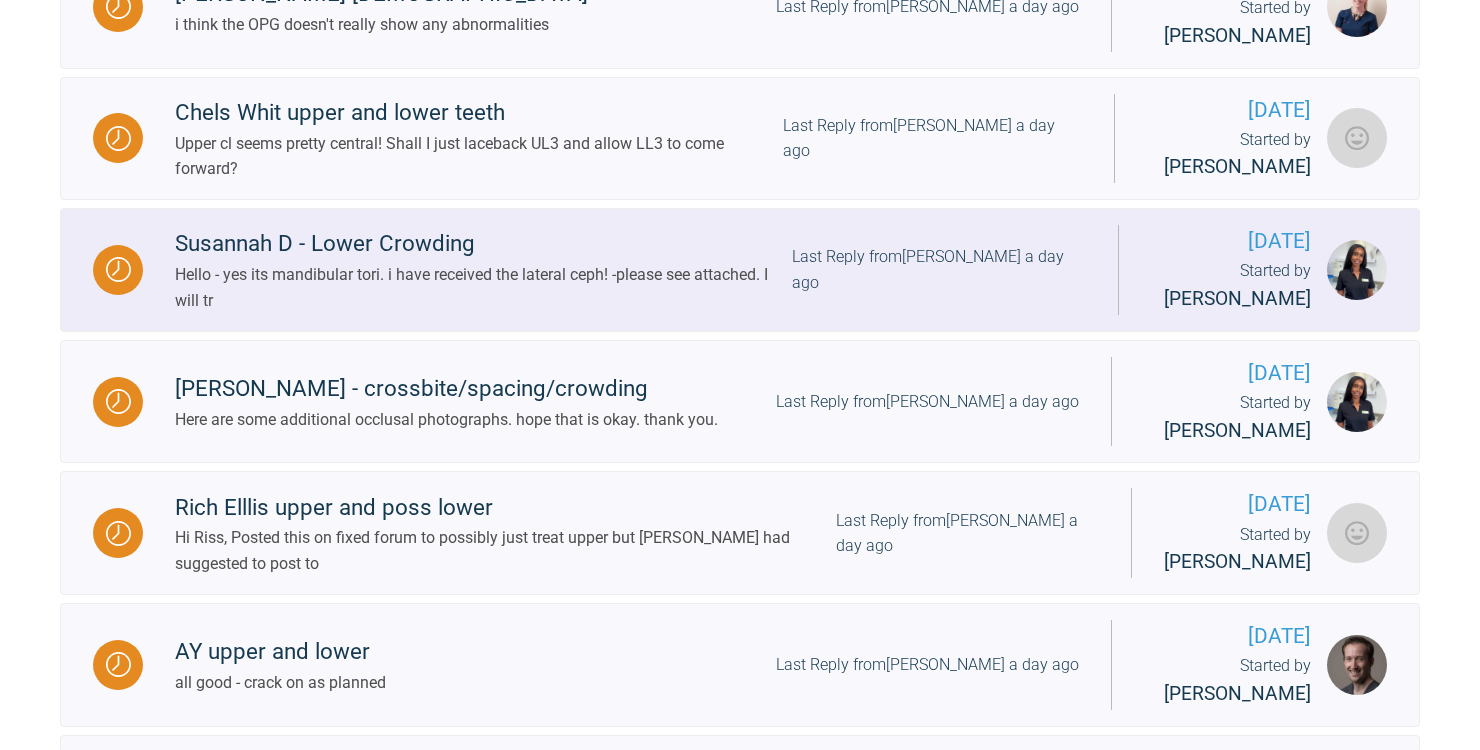 click on "Hello - yes its mandibular tori. i have received the lateral ceph!   -please see attached. I will tr" at bounding box center [483, 287] 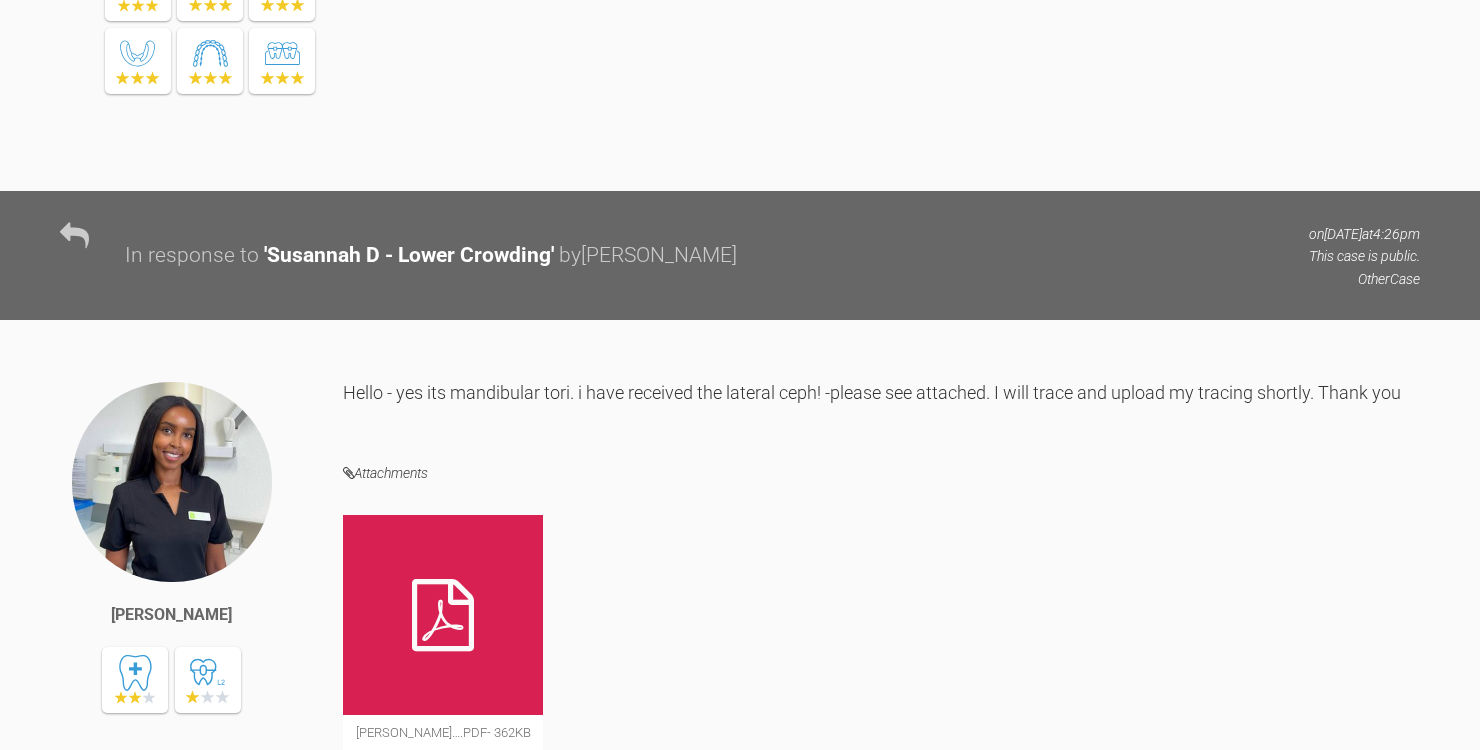scroll, scrollTop: 1701, scrollLeft: 0, axis: vertical 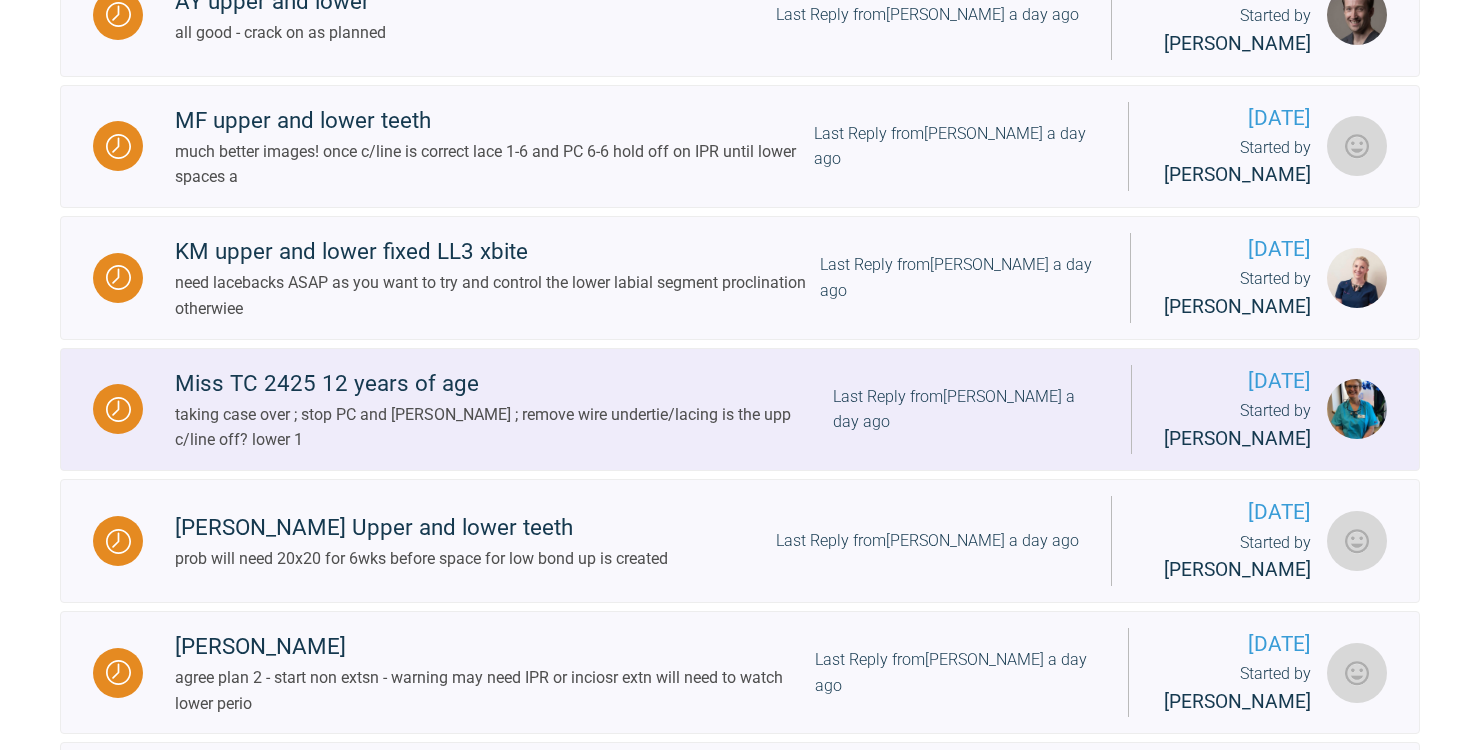 click on "taking case over ;
stop  PC and [PERSON_NAME] ; remove wire undertie/lacing
is the upp c/line off?
lower
1" at bounding box center (504, 427) 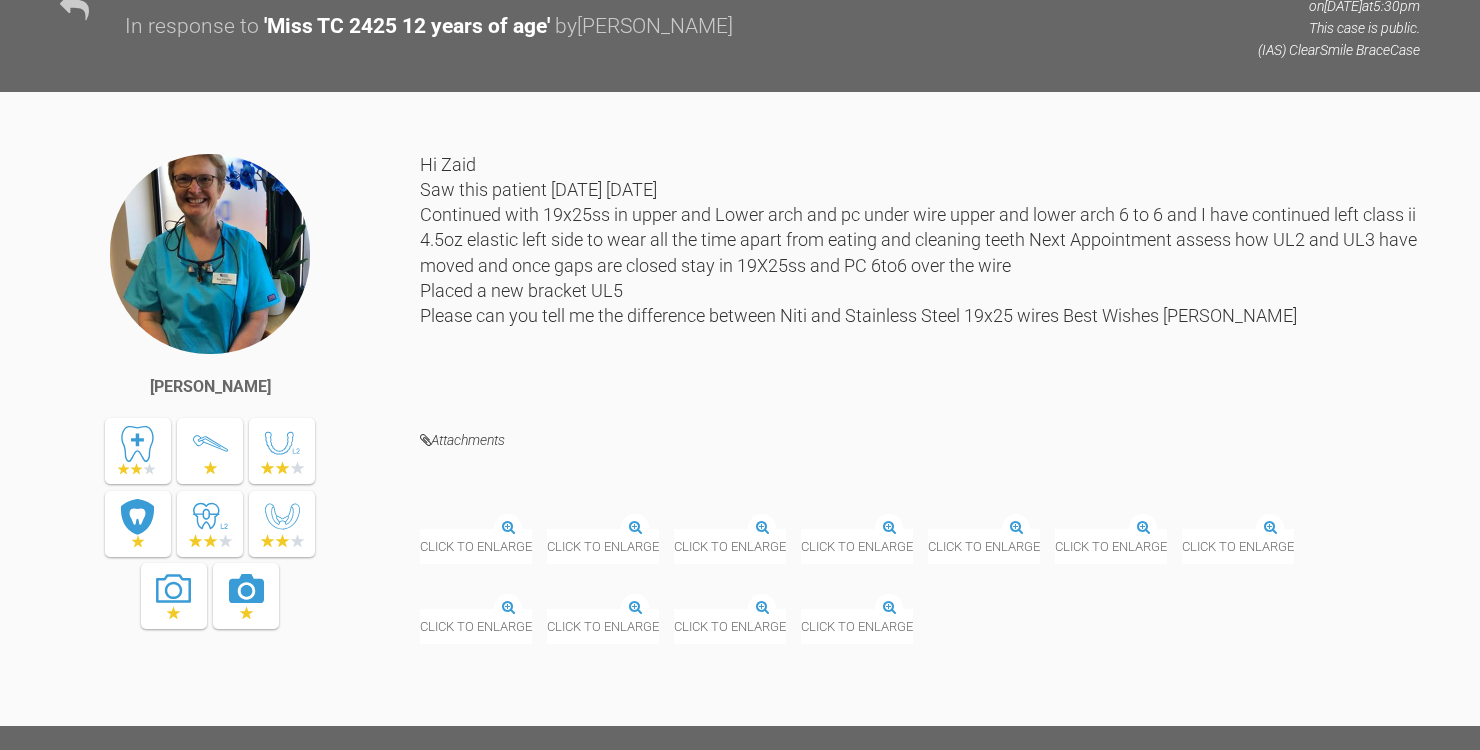 scroll, scrollTop: 13423, scrollLeft: 0, axis: vertical 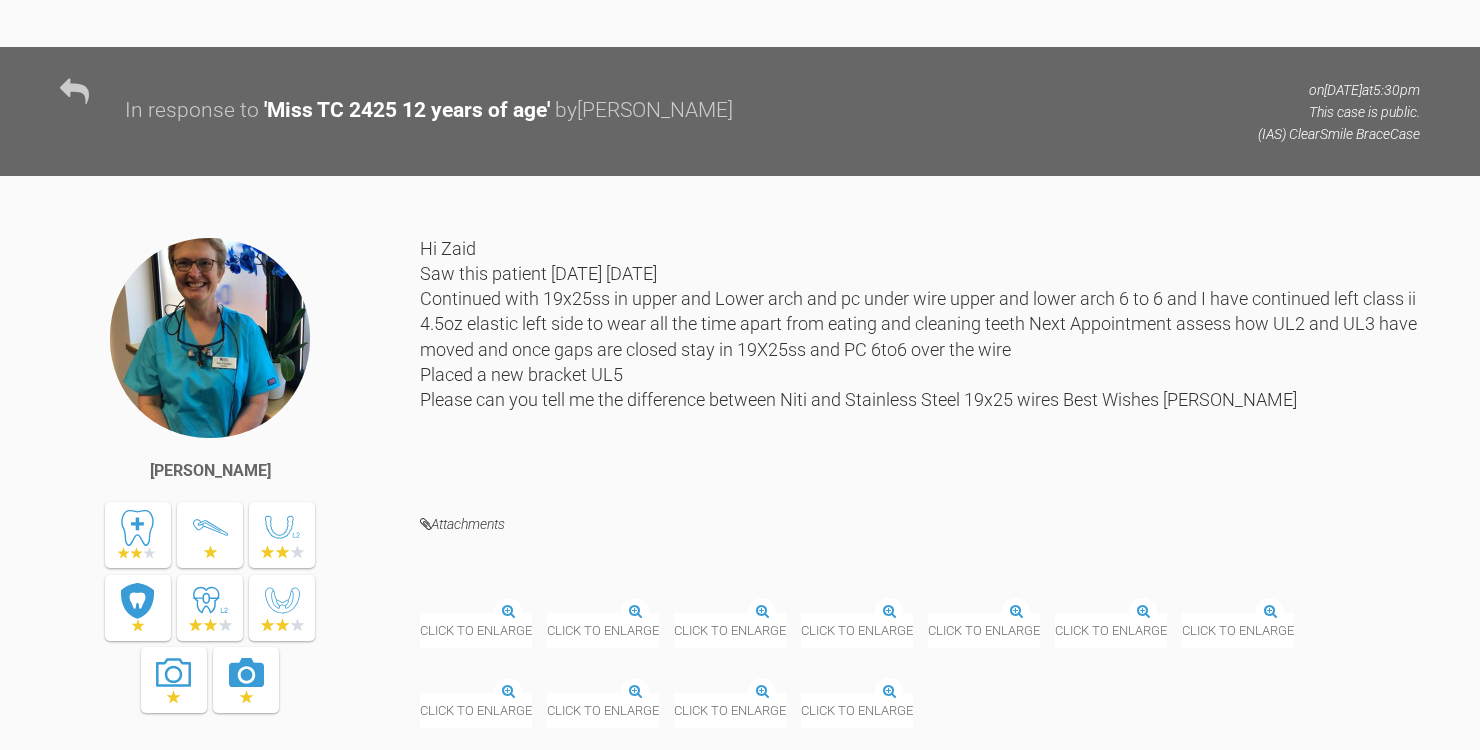 drag, startPoint x: 619, startPoint y: 201, endPoint x: 779, endPoint y: 266, distance: 172.69916 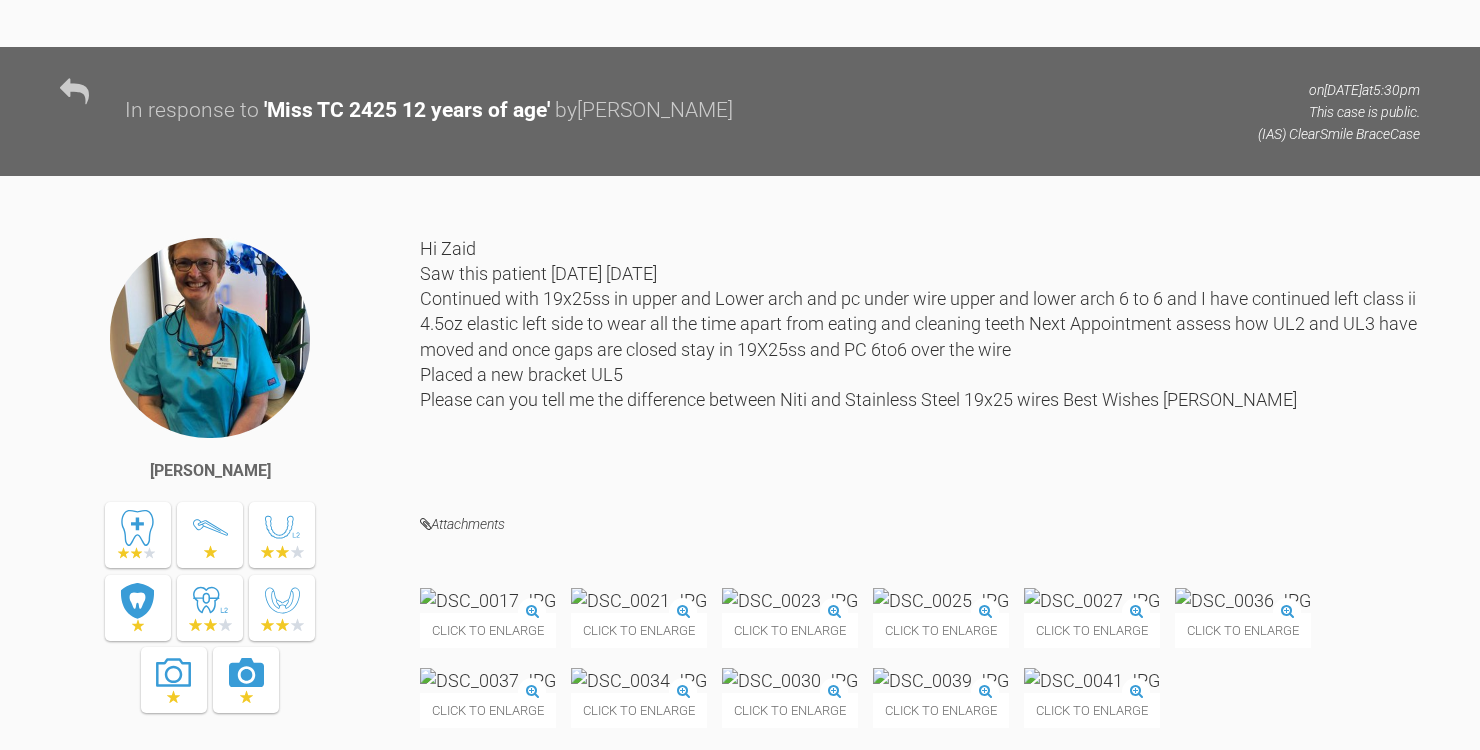 click on "next time same again, but need to put the powerchain tighter, so dont skip a link. steel wire is stiffer and less friction so less side effects fo space closing" at bounding box center [920, -984] 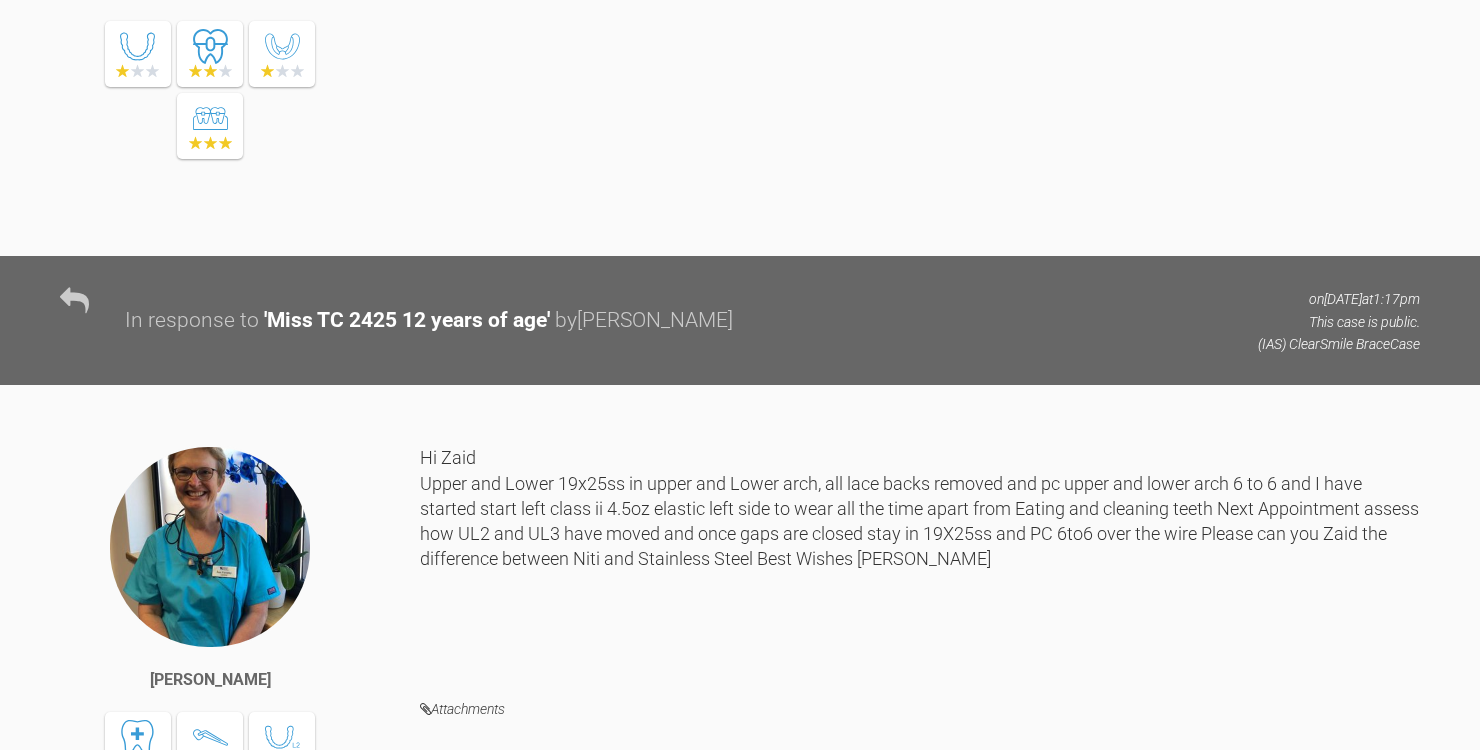 scroll, scrollTop: 10821, scrollLeft: 0, axis: vertical 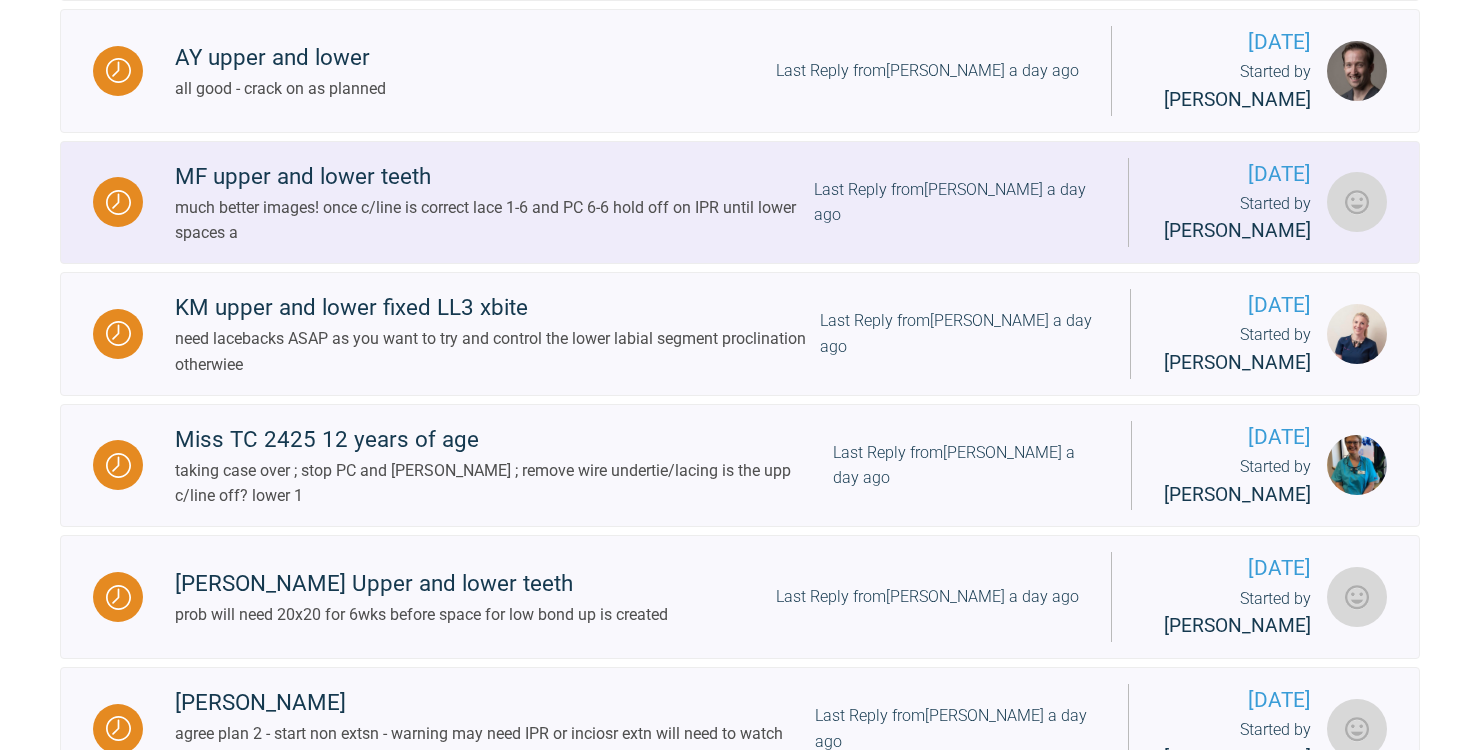 click on "much better images!
once c/line is correct lace 1-6 and PC 6-6
hold off on IPR until lower spaces a" at bounding box center (494, 220) 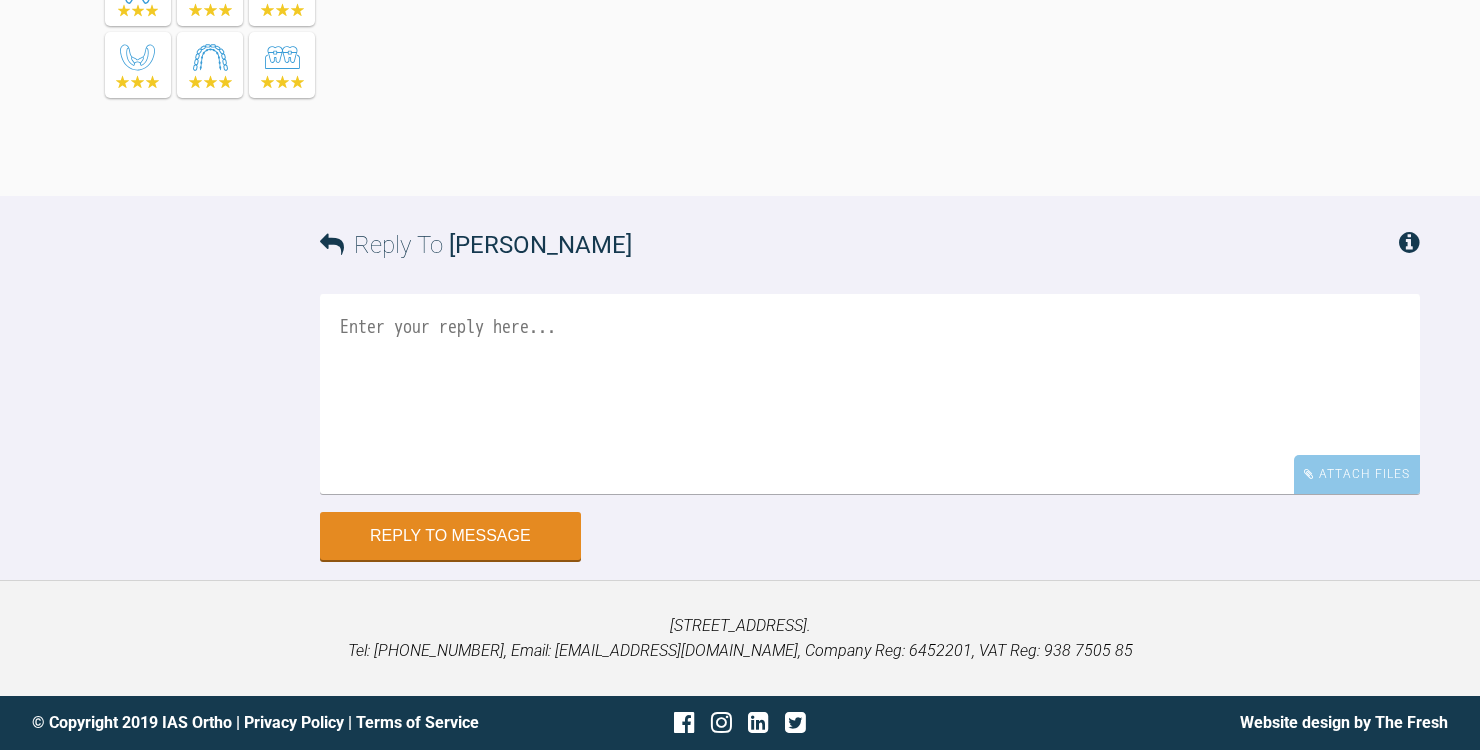 scroll, scrollTop: 37458, scrollLeft: 0, axis: vertical 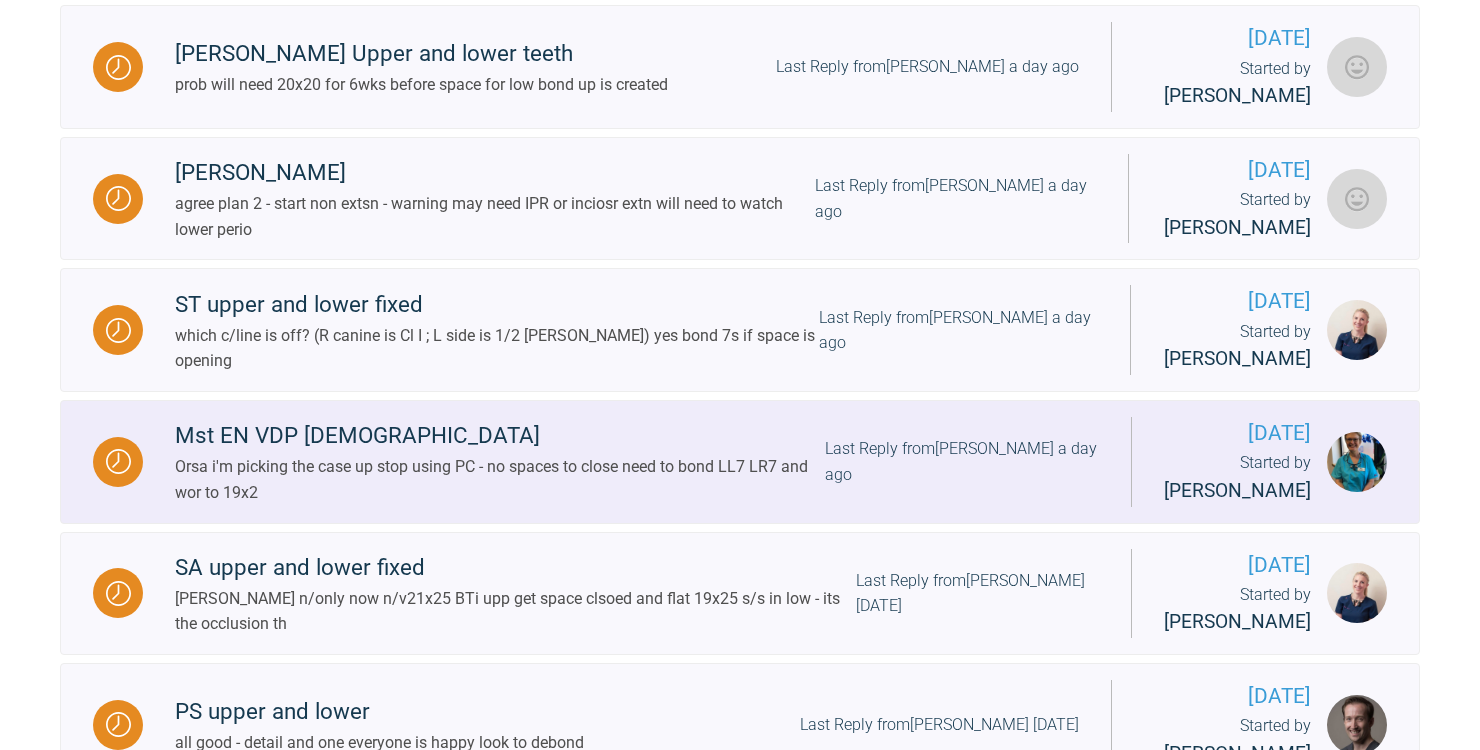 click on "Mst EN VDP [DEMOGRAPHIC_DATA] Orsa
i'm picking the case up
stop using PC - no spaces to close
need to bond LL7 LR7 and wor to 19x2 Last Reply from  [PERSON_NAME]   a day ago [DATE] Started by   [PERSON_NAME]" at bounding box center [740, 462] 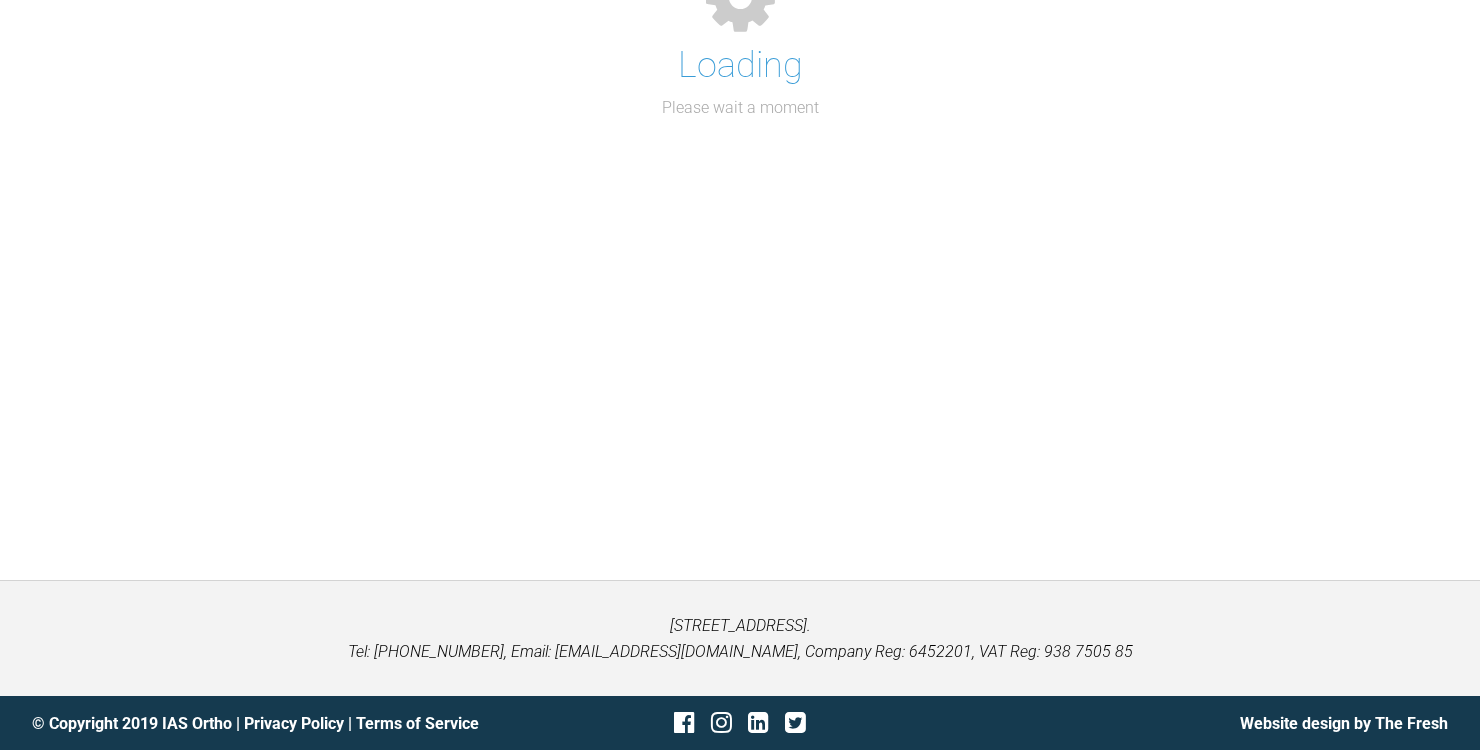 scroll, scrollTop: 2164, scrollLeft: 0, axis: vertical 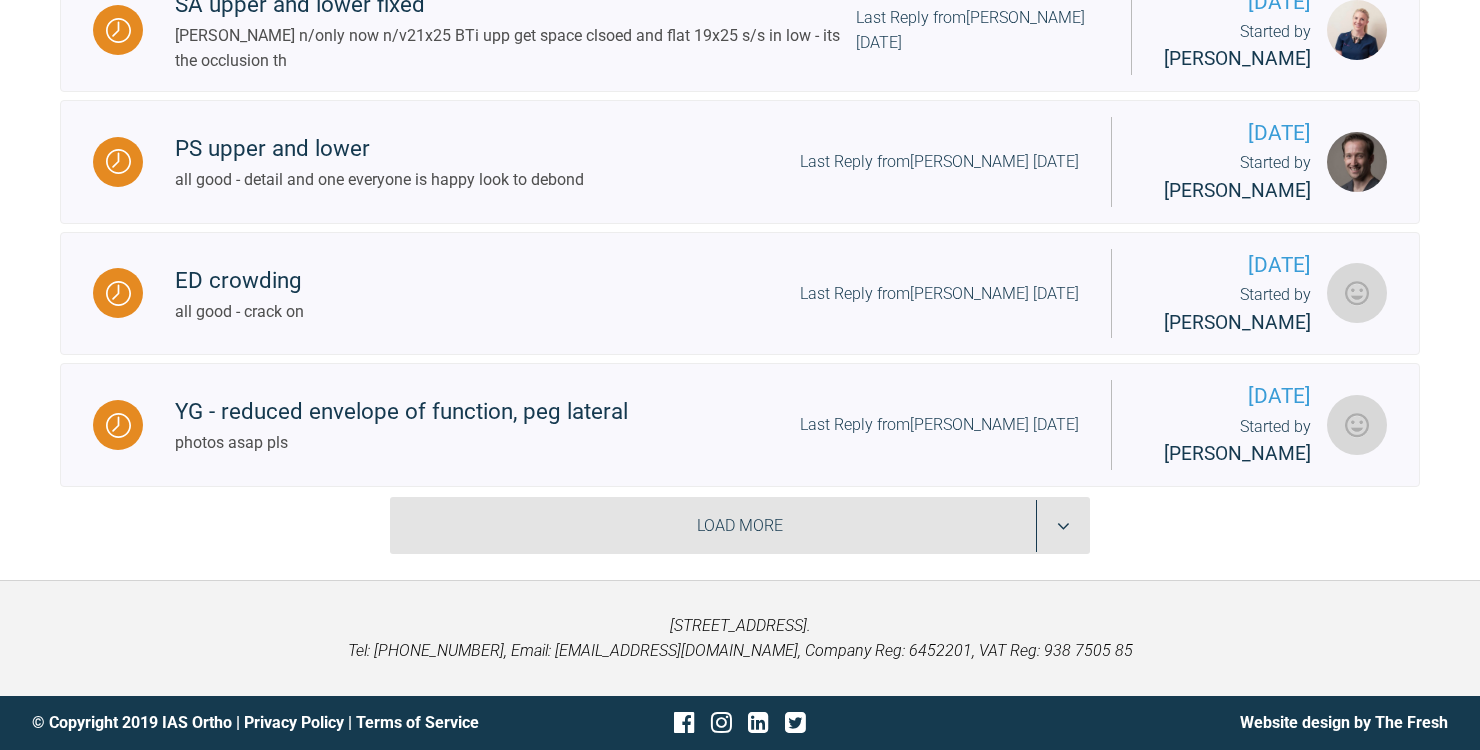 click on "Load More" at bounding box center (740, 526) 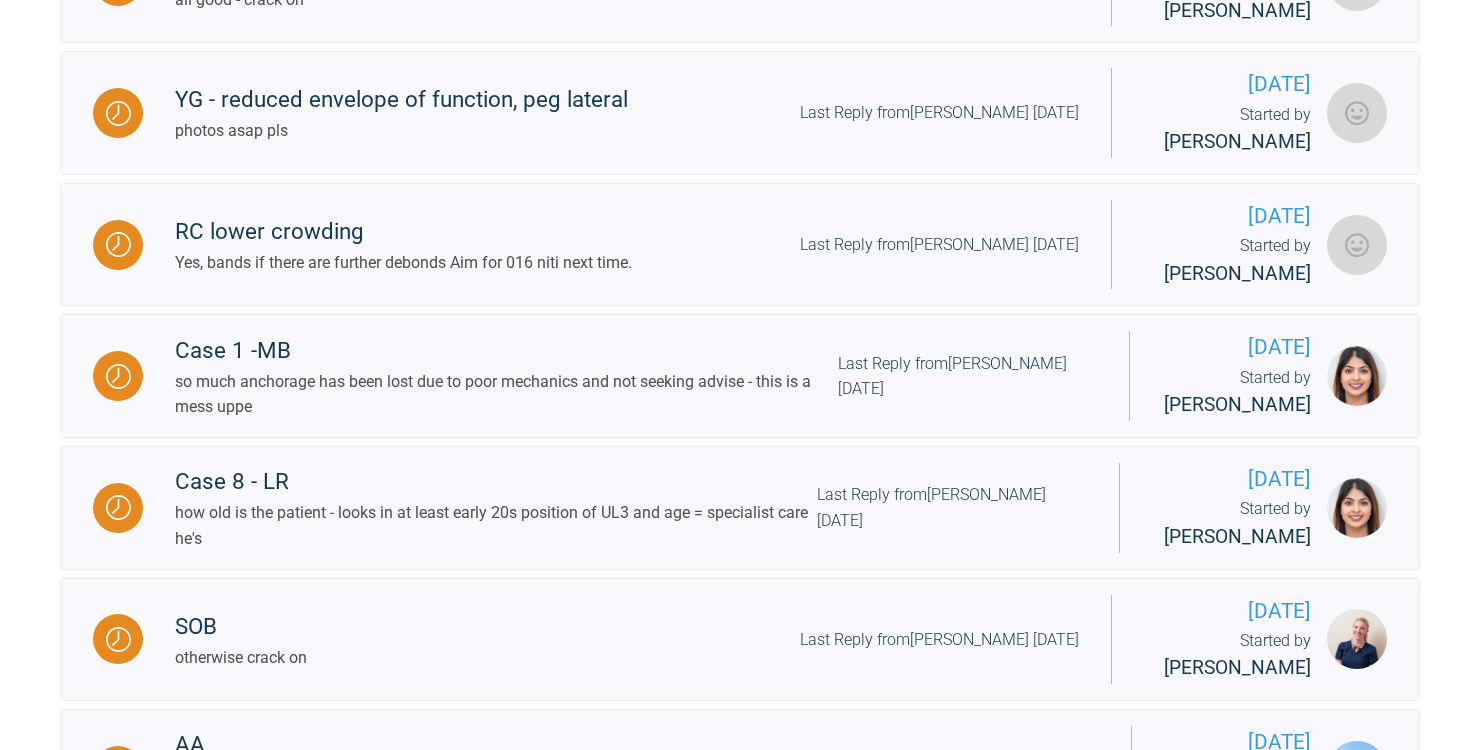 scroll, scrollTop: 3035, scrollLeft: 0, axis: vertical 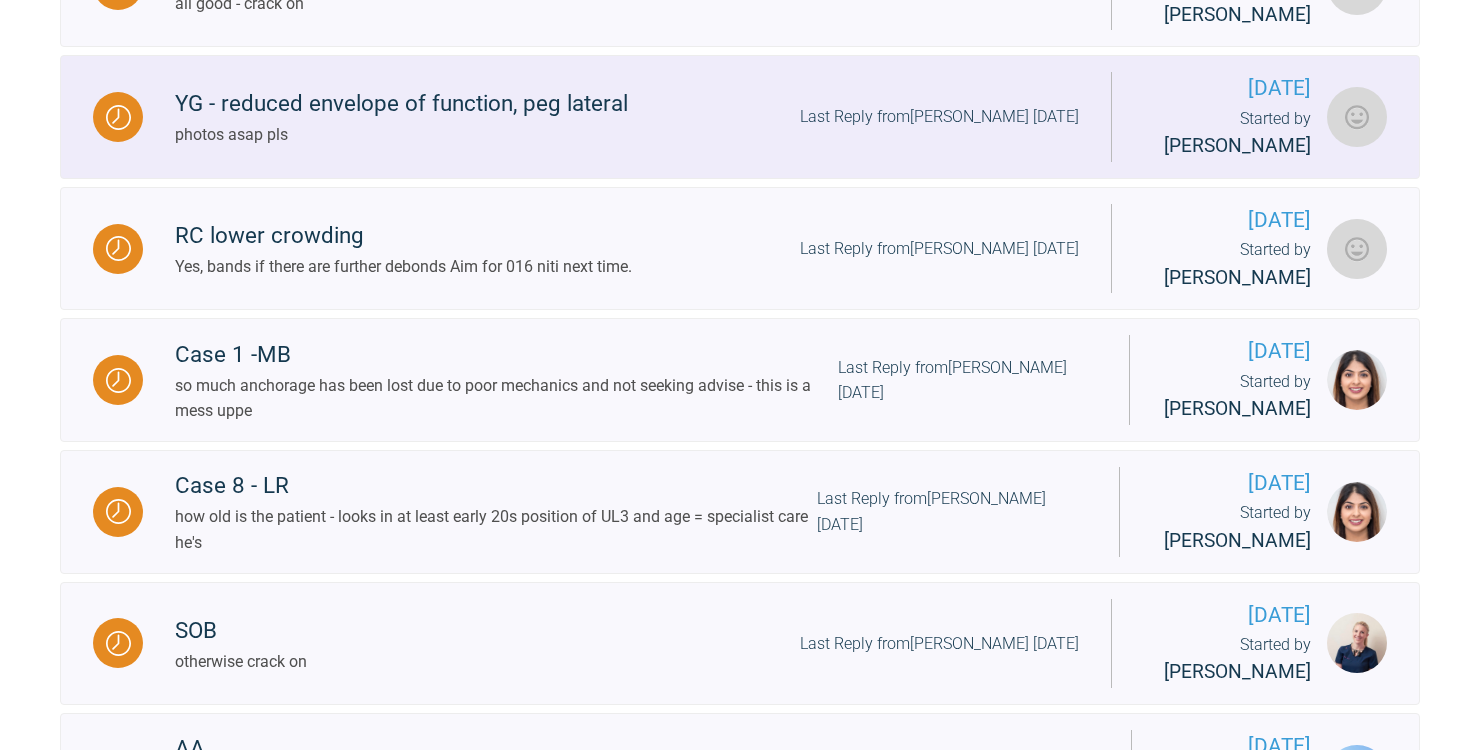 click on "photos asap pls" at bounding box center [401, 135] 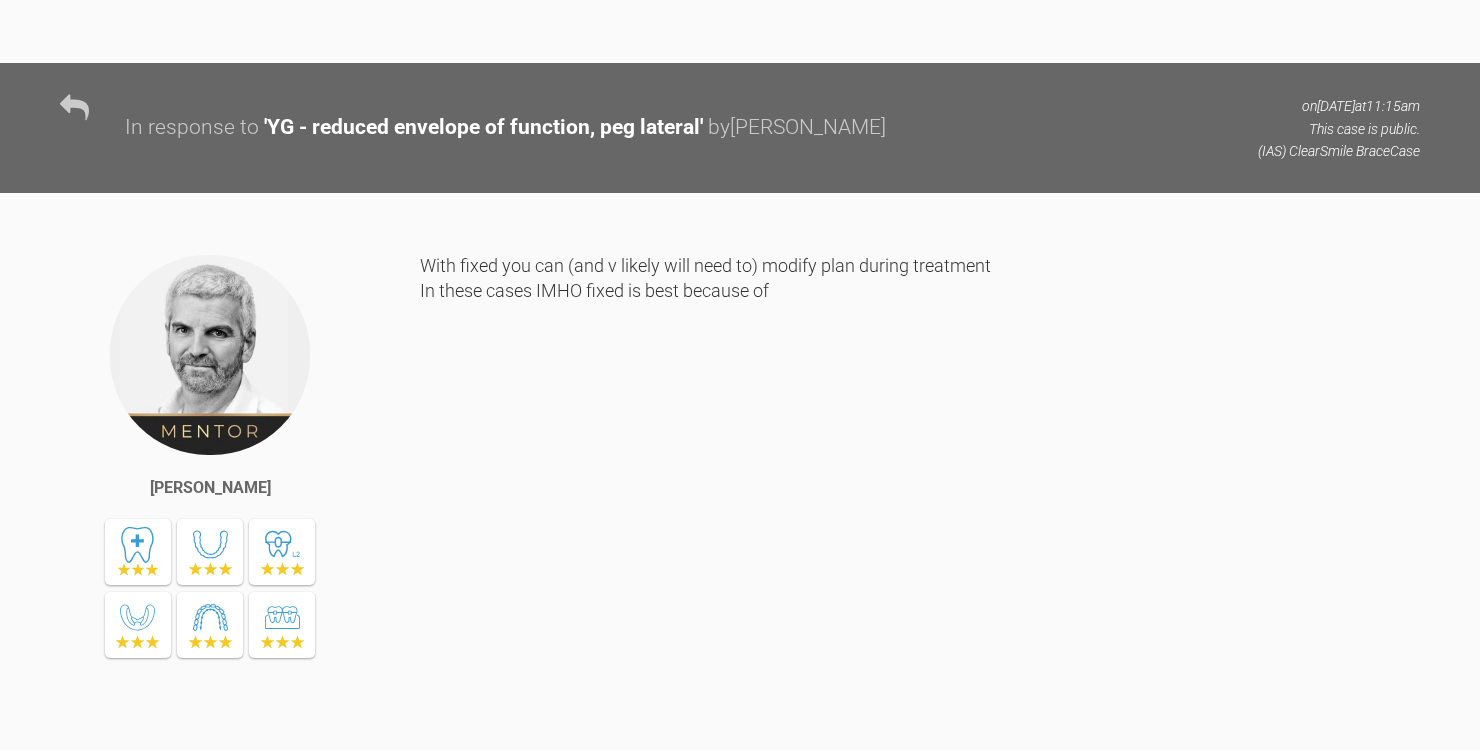scroll, scrollTop: 2571, scrollLeft: 0, axis: vertical 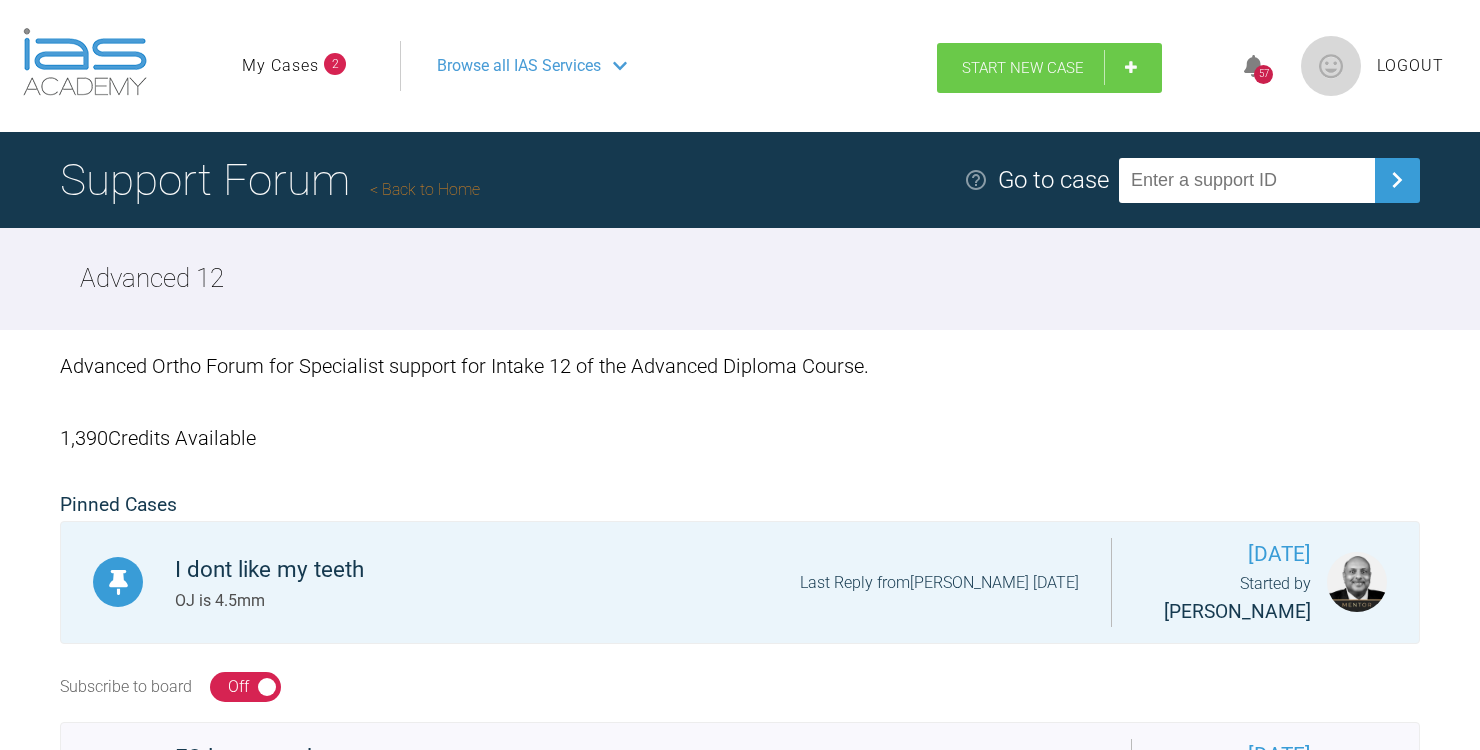 click on "Start New Case" at bounding box center (1023, 68) 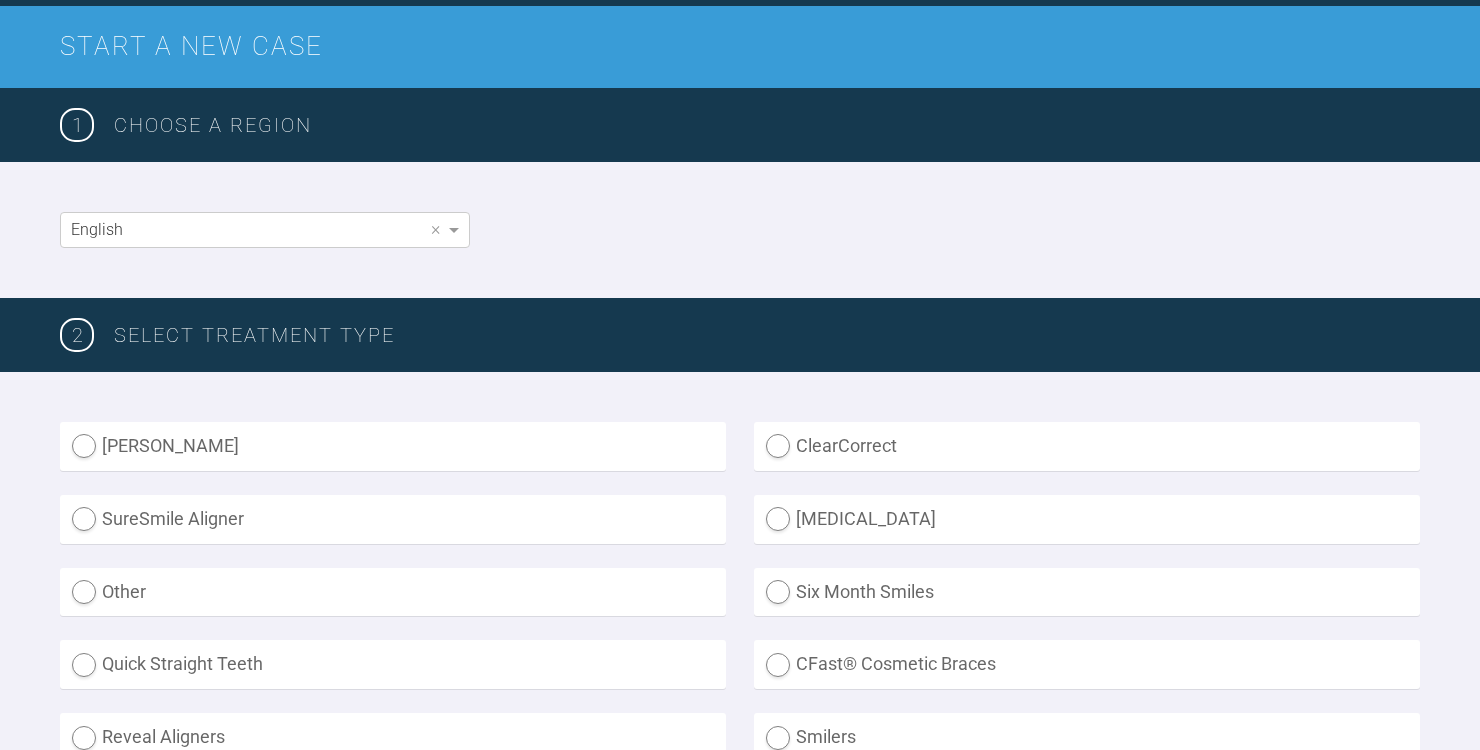 scroll, scrollTop: 348, scrollLeft: 0, axis: vertical 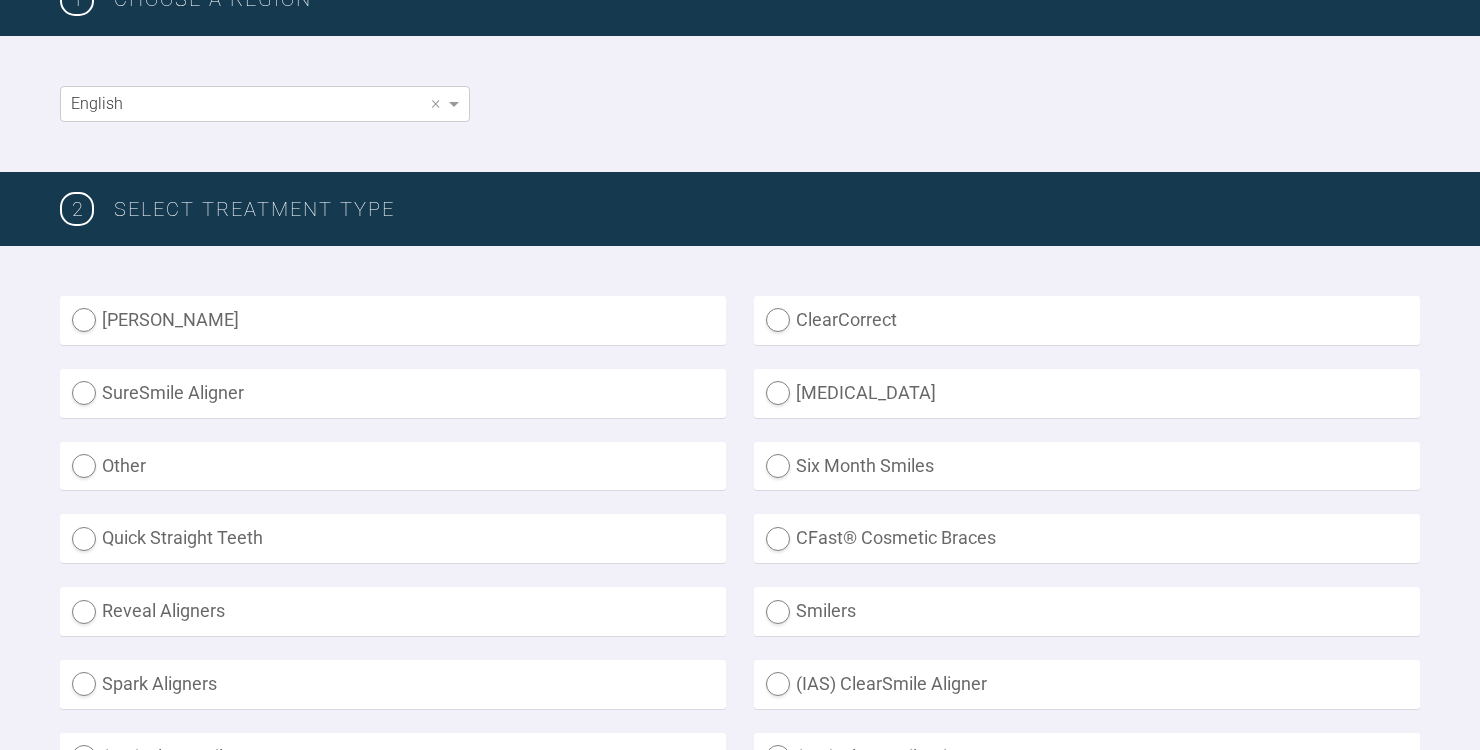 click on "Other" at bounding box center (393, 466) 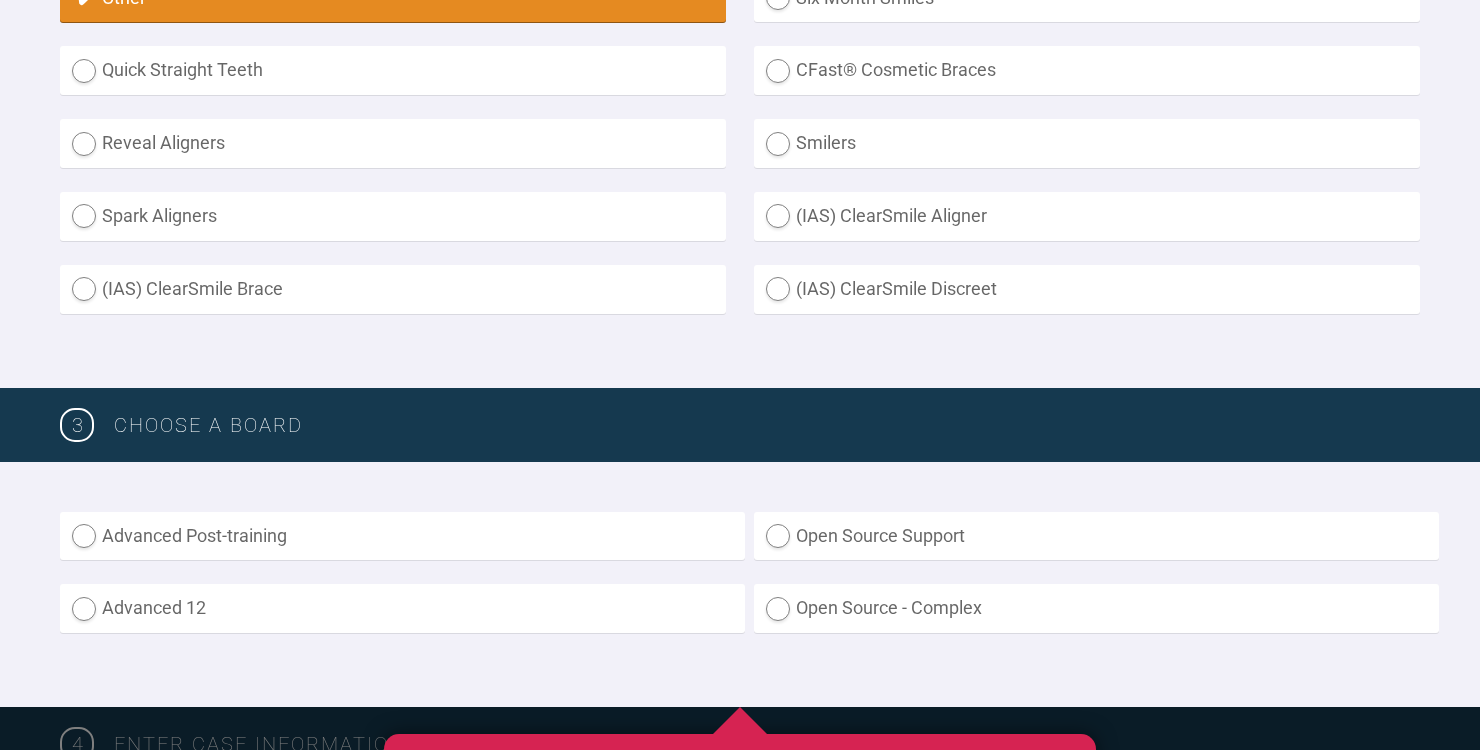 scroll, scrollTop: 1131, scrollLeft: 0, axis: vertical 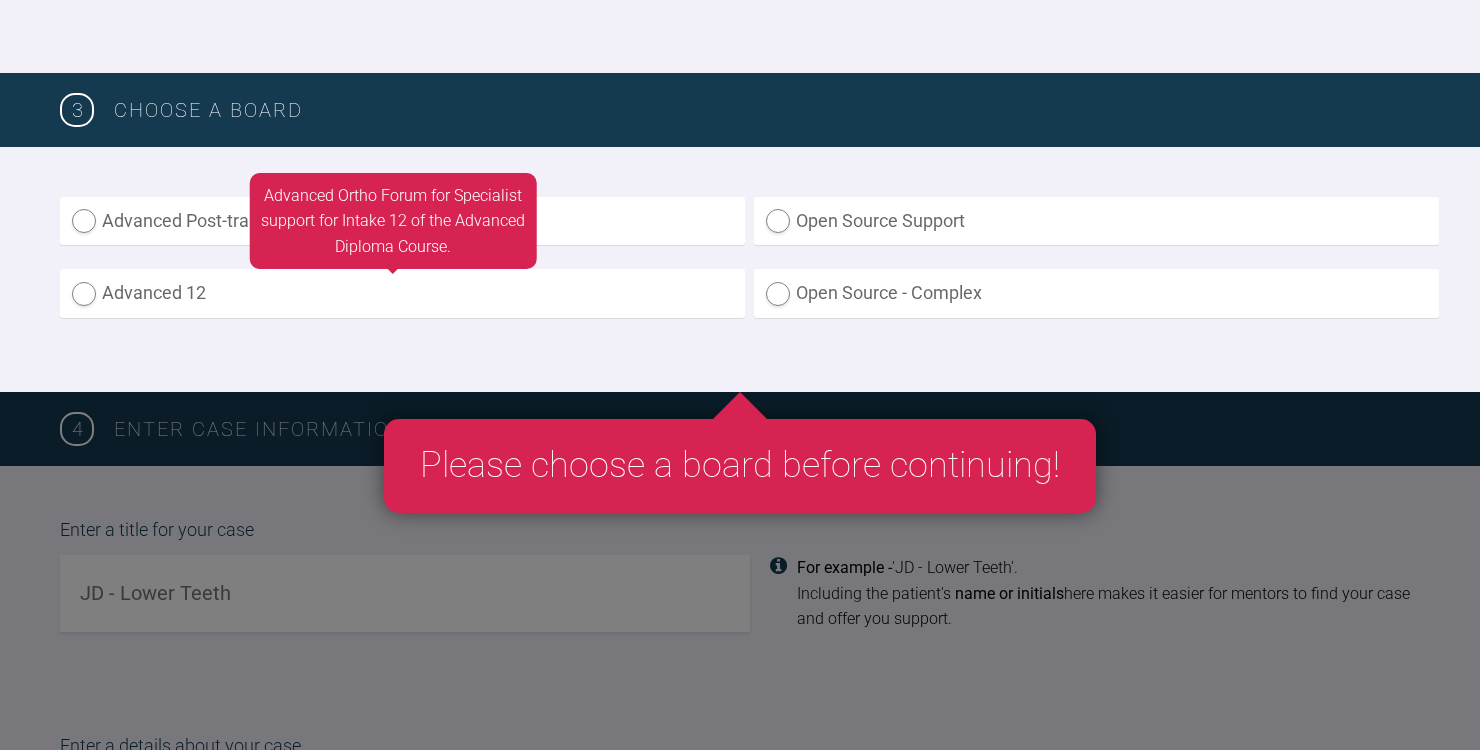 click on "Advanced 12" at bounding box center [402, 293] 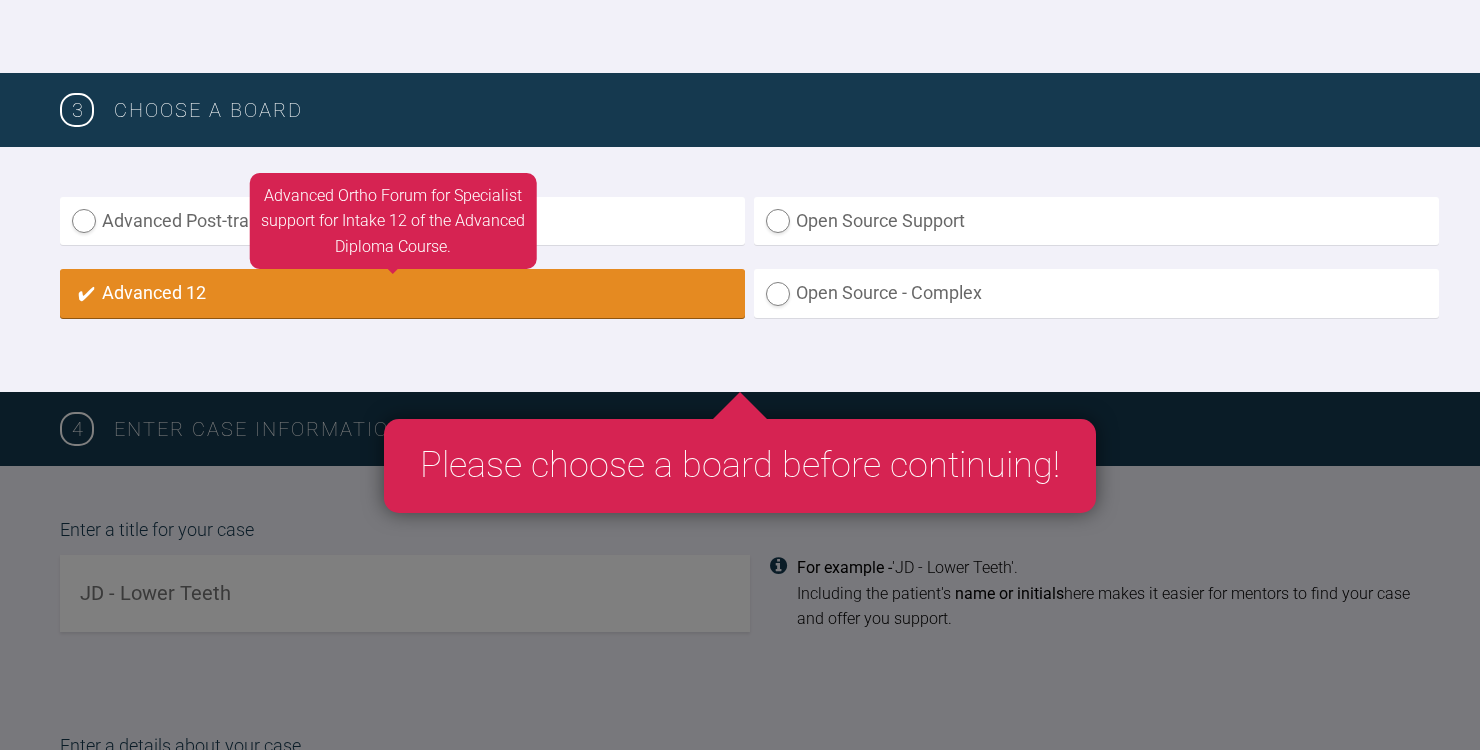 radio on "true" 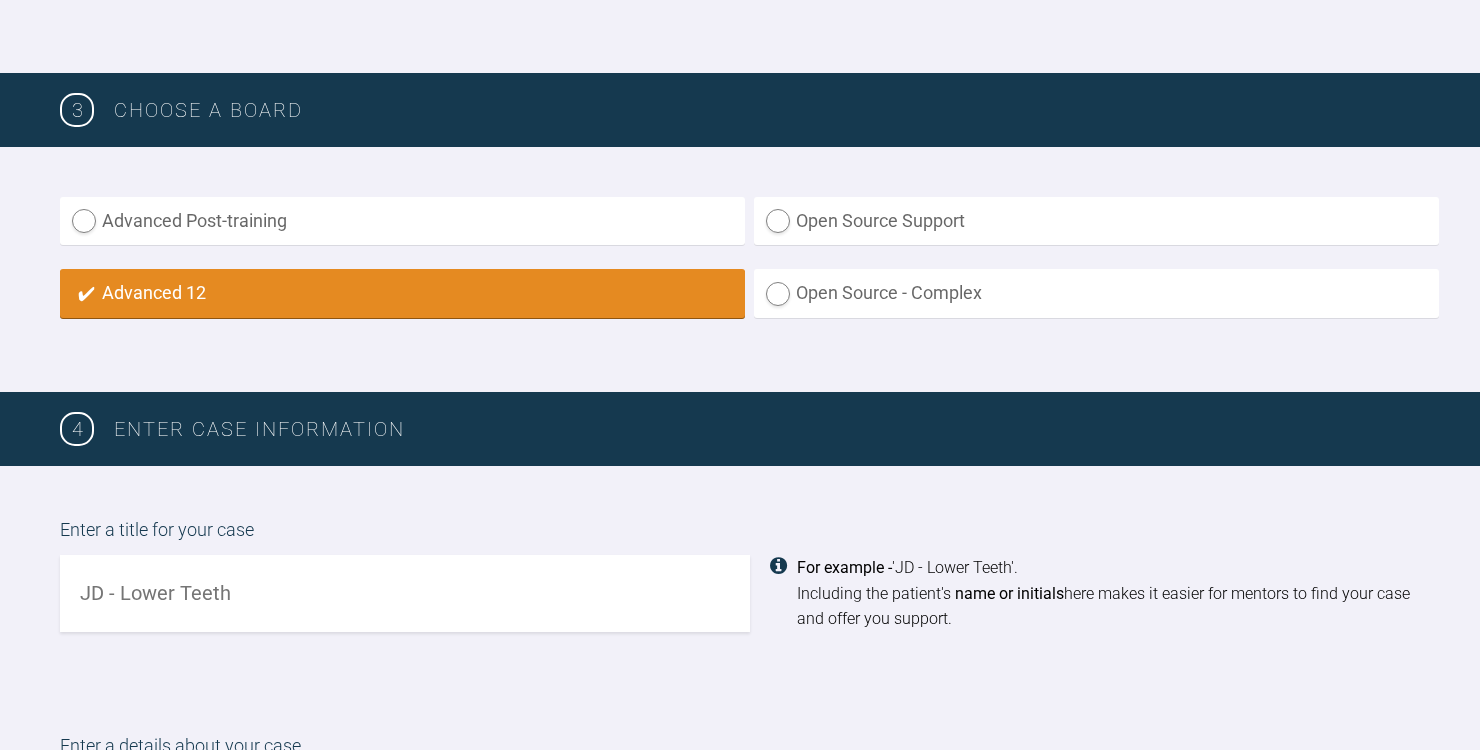 scroll, scrollTop: 1403, scrollLeft: 0, axis: vertical 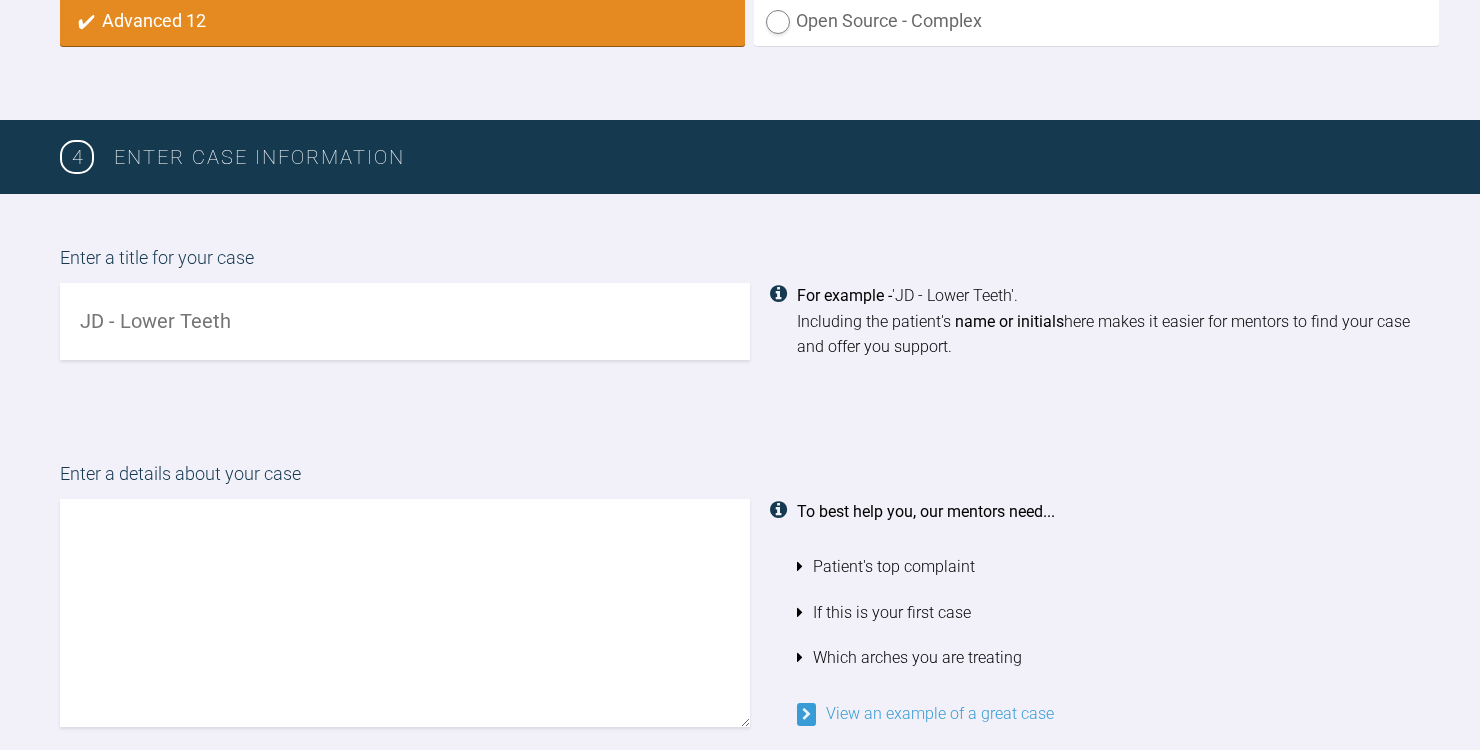 click at bounding box center [405, 321] 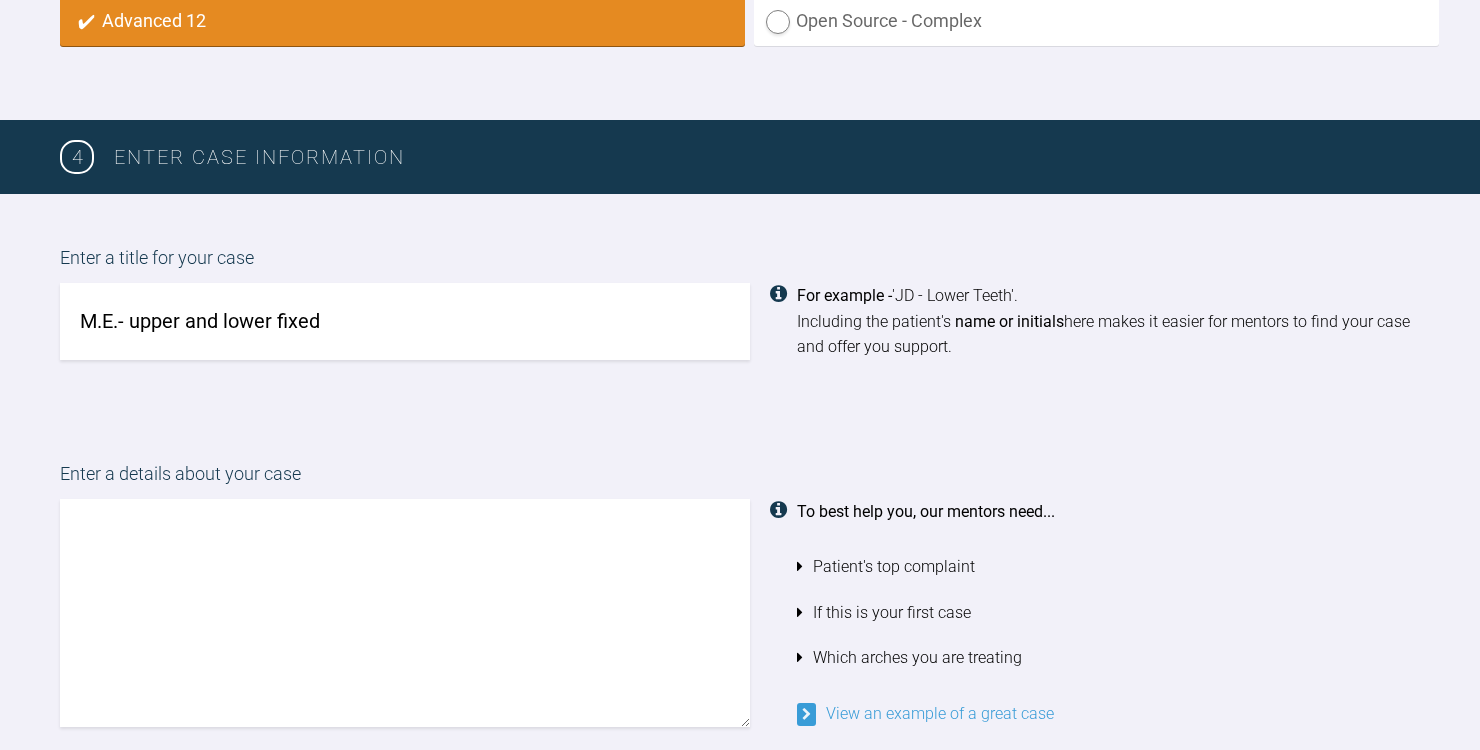 type on "M.E.- upper and lower fixed" 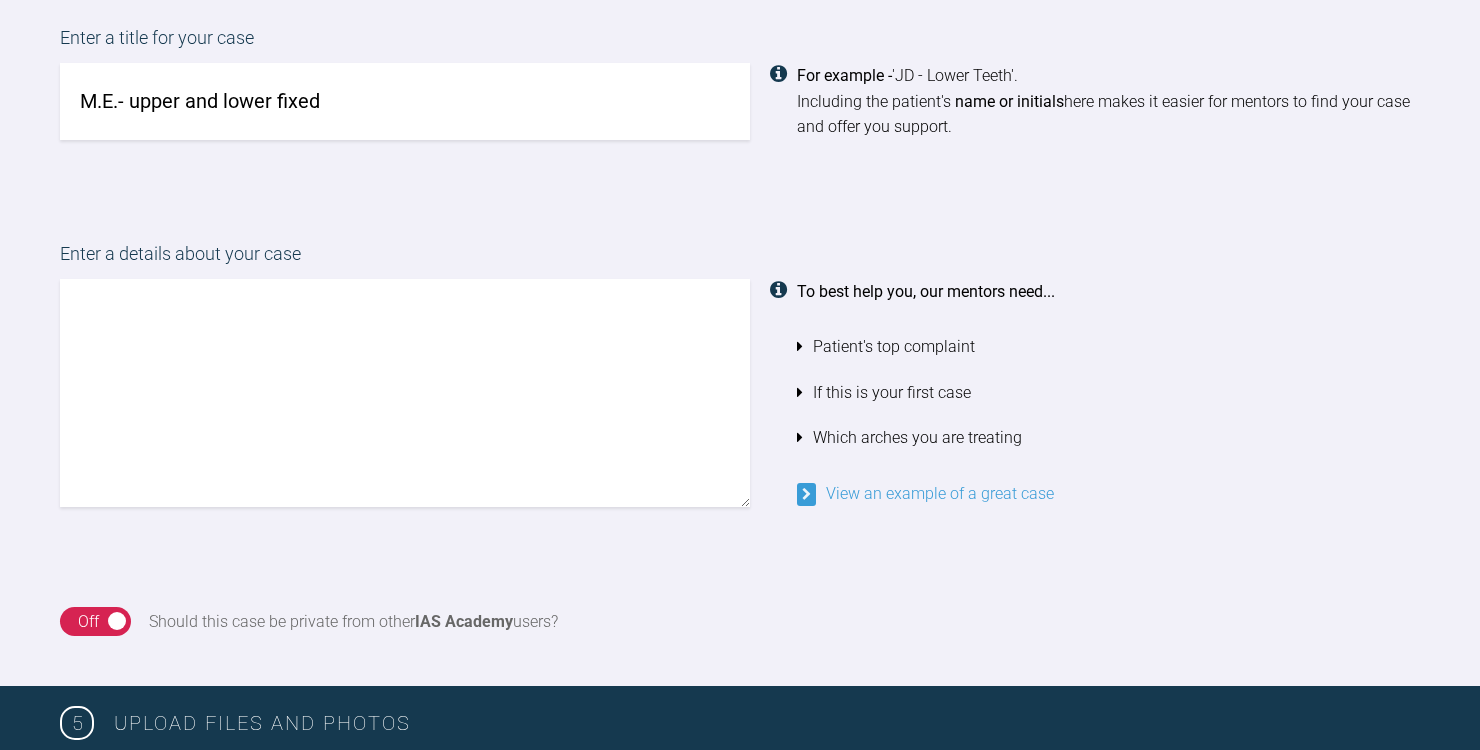 scroll, scrollTop: 1628, scrollLeft: 0, axis: vertical 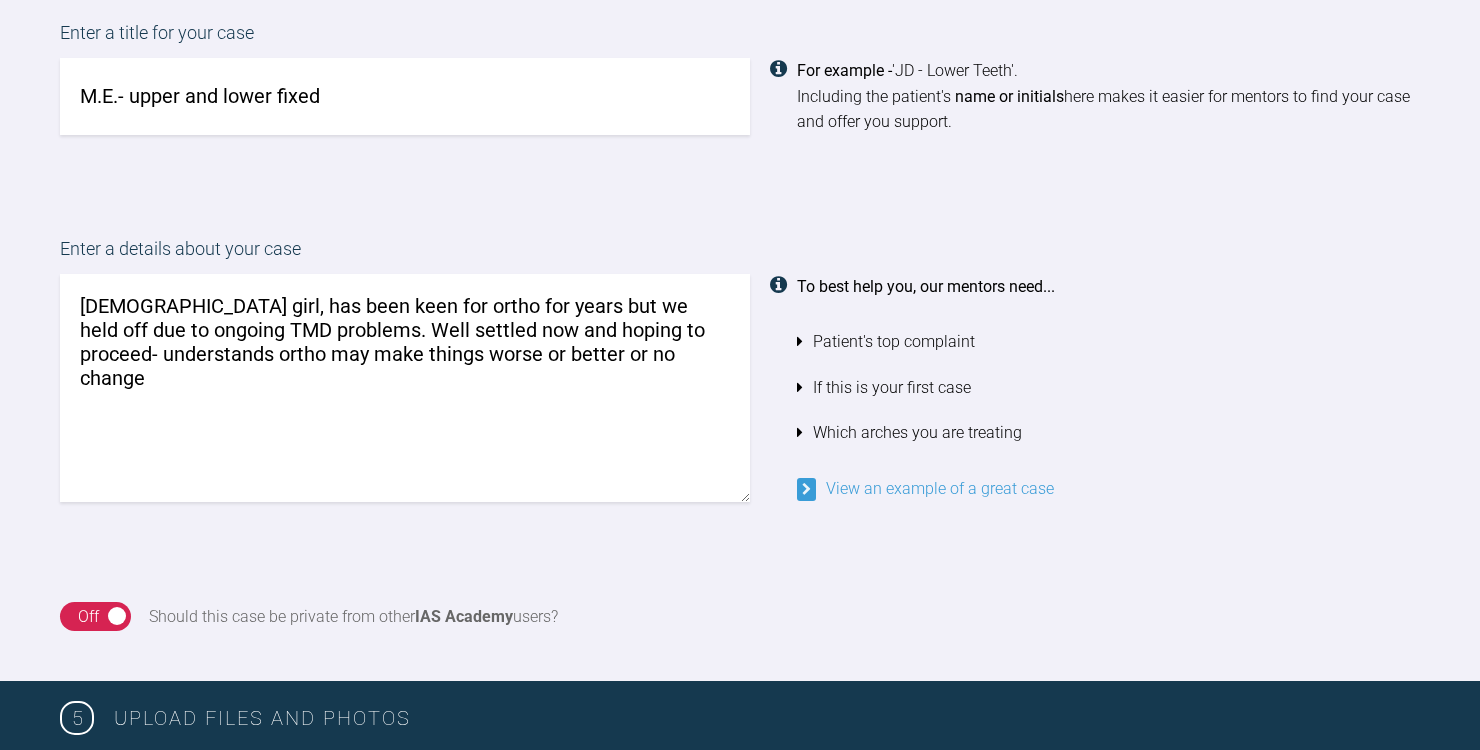 drag, startPoint x: 685, startPoint y: 360, endPoint x: 652, endPoint y: 324, distance: 48.83646 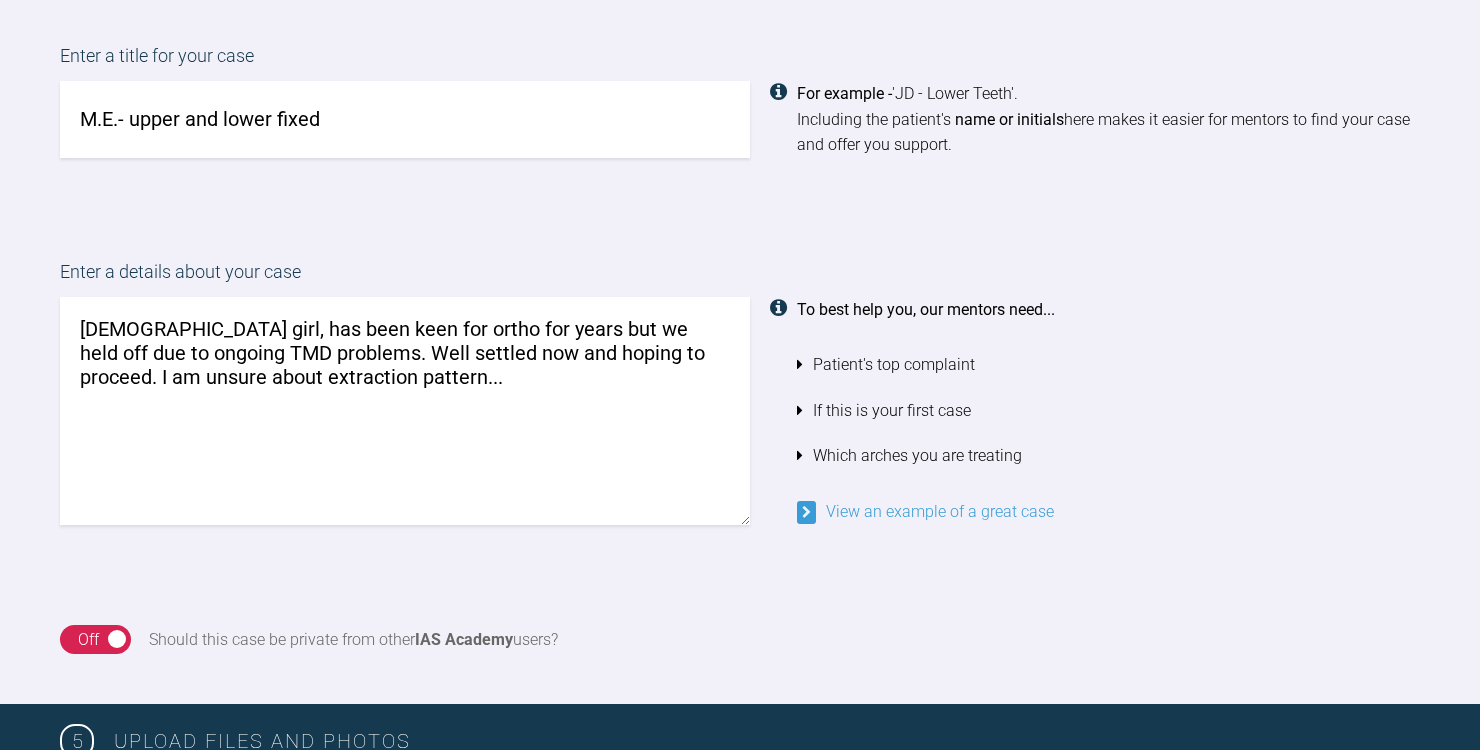 scroll, scrollTop: 1594, scrollLeft: 0, axis: vertical 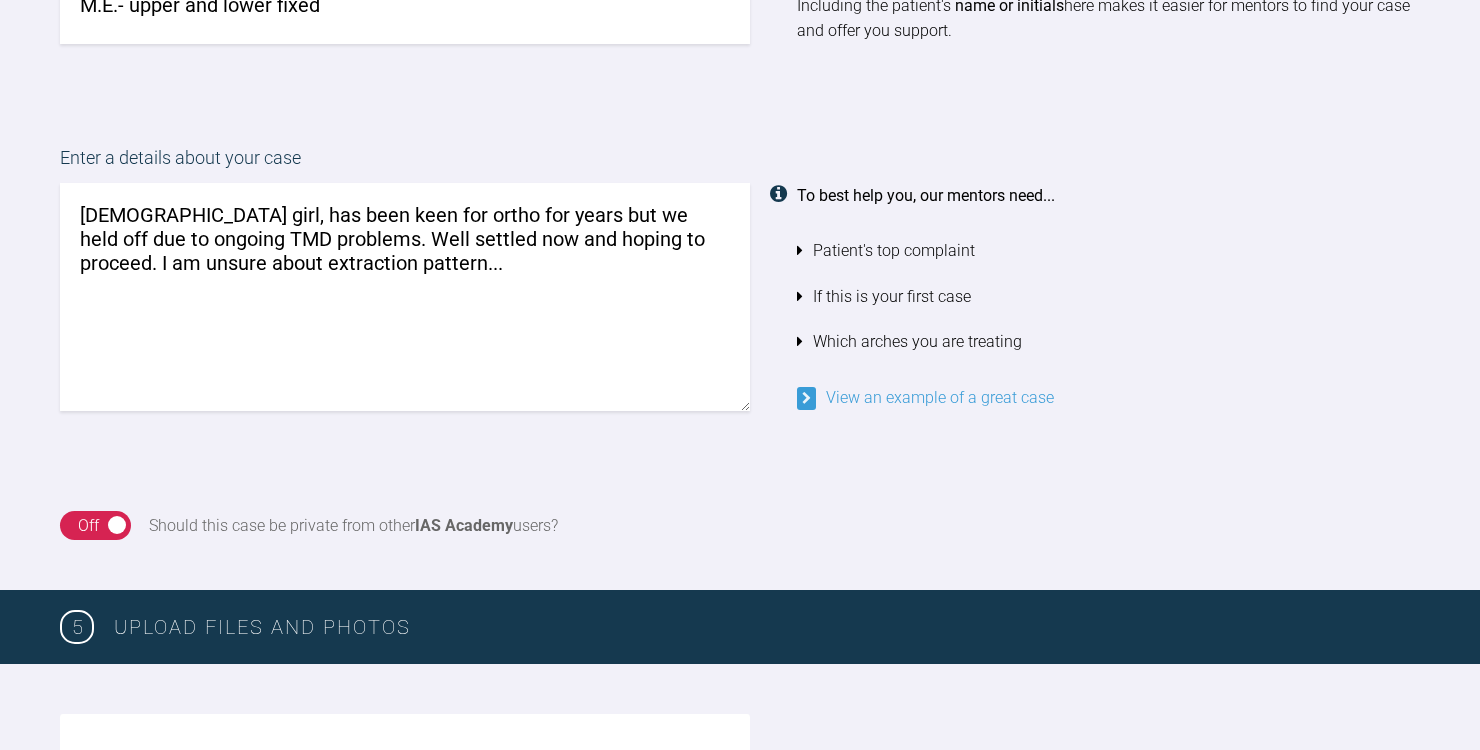 click on "[DEMOGRAPHIC_DATA] girl, has been keen for ortho for years but we held off due to ongoing TMD problems. Well settled now and hoping to proceed. I am unsure about extraction pattern..." at bounding box center [405, 297] 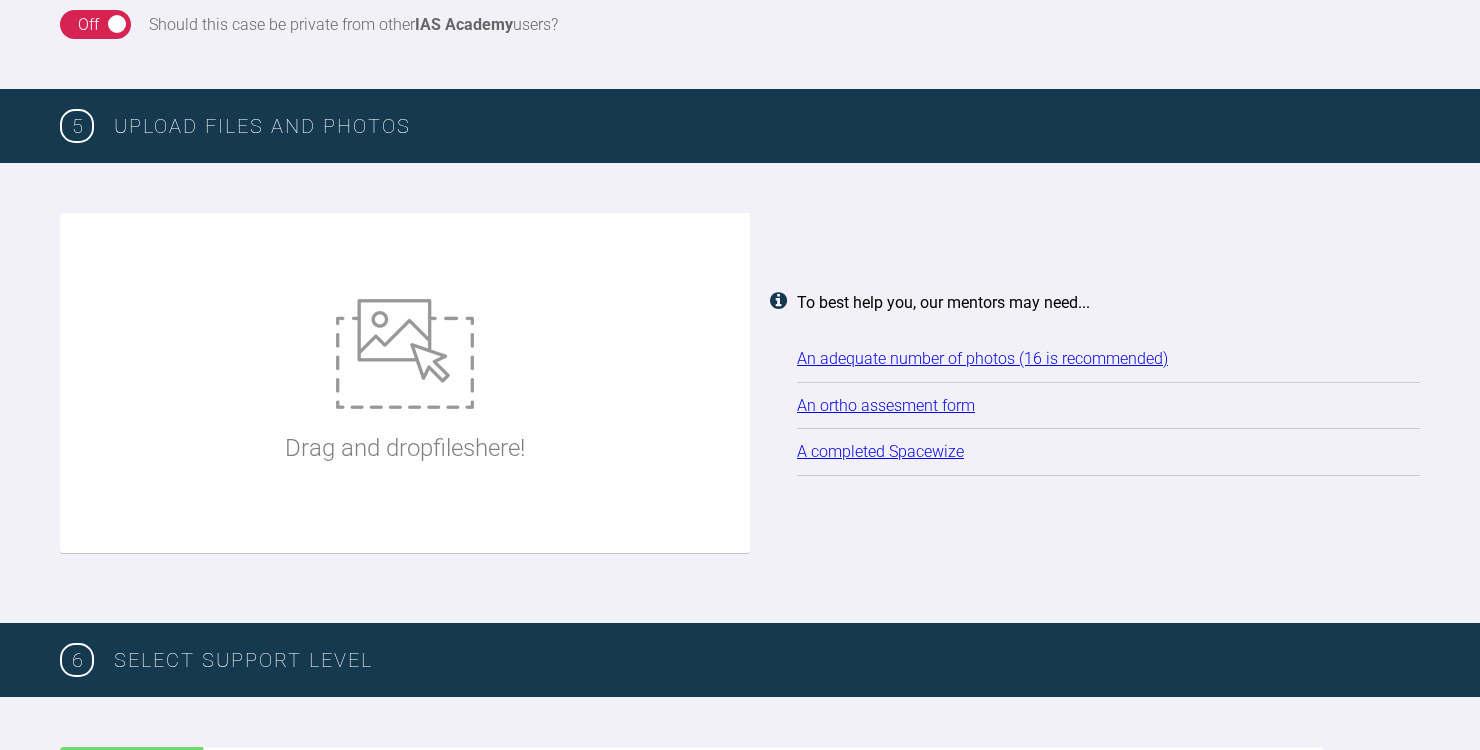 scroll, scrollTop: 2272, scrollLeft: 0, axis: vertical 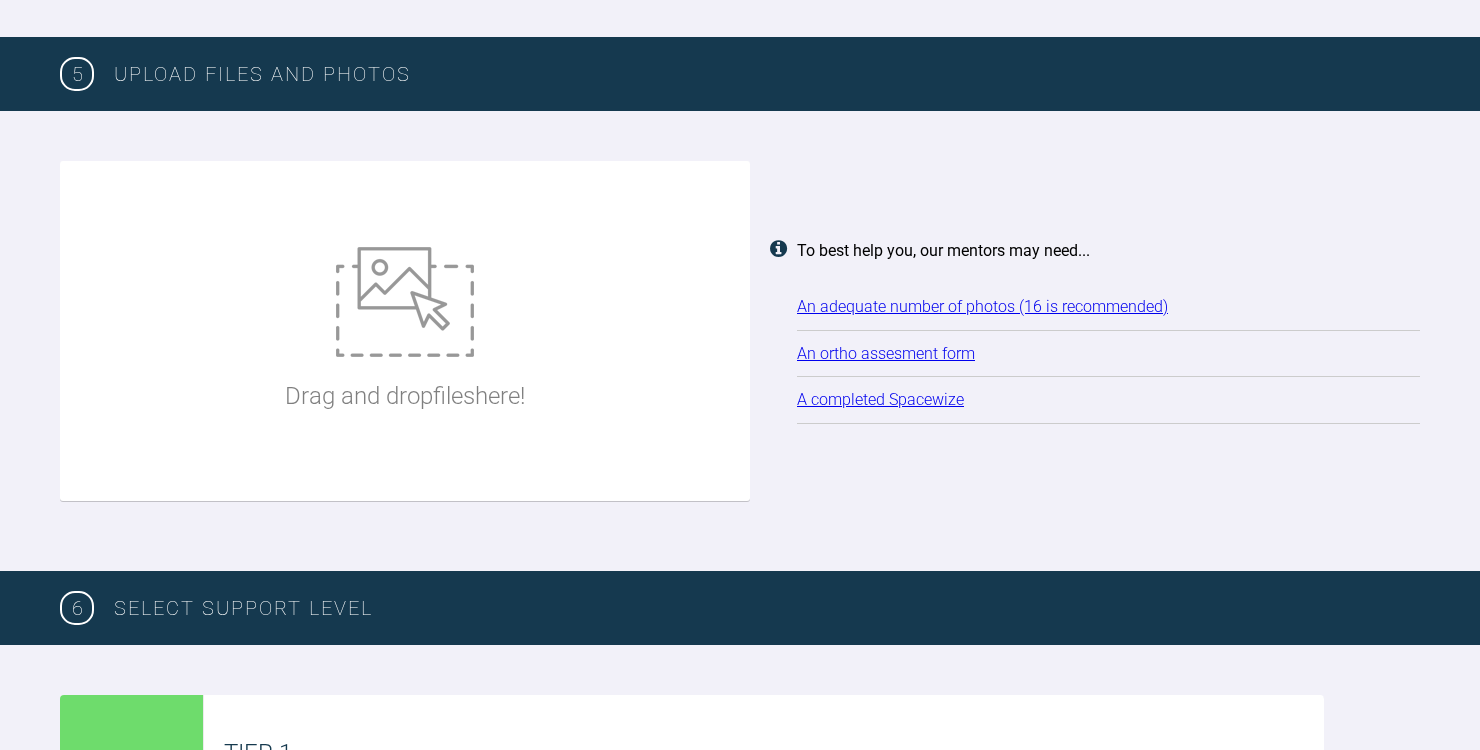 type on "[DEMOGRAPHIC_DATA] girl, has been keen for ortho for years but we held off due to ongoing TMD problems. Well settled now and hoping to proceed. I am not sure about extraction pattern..." 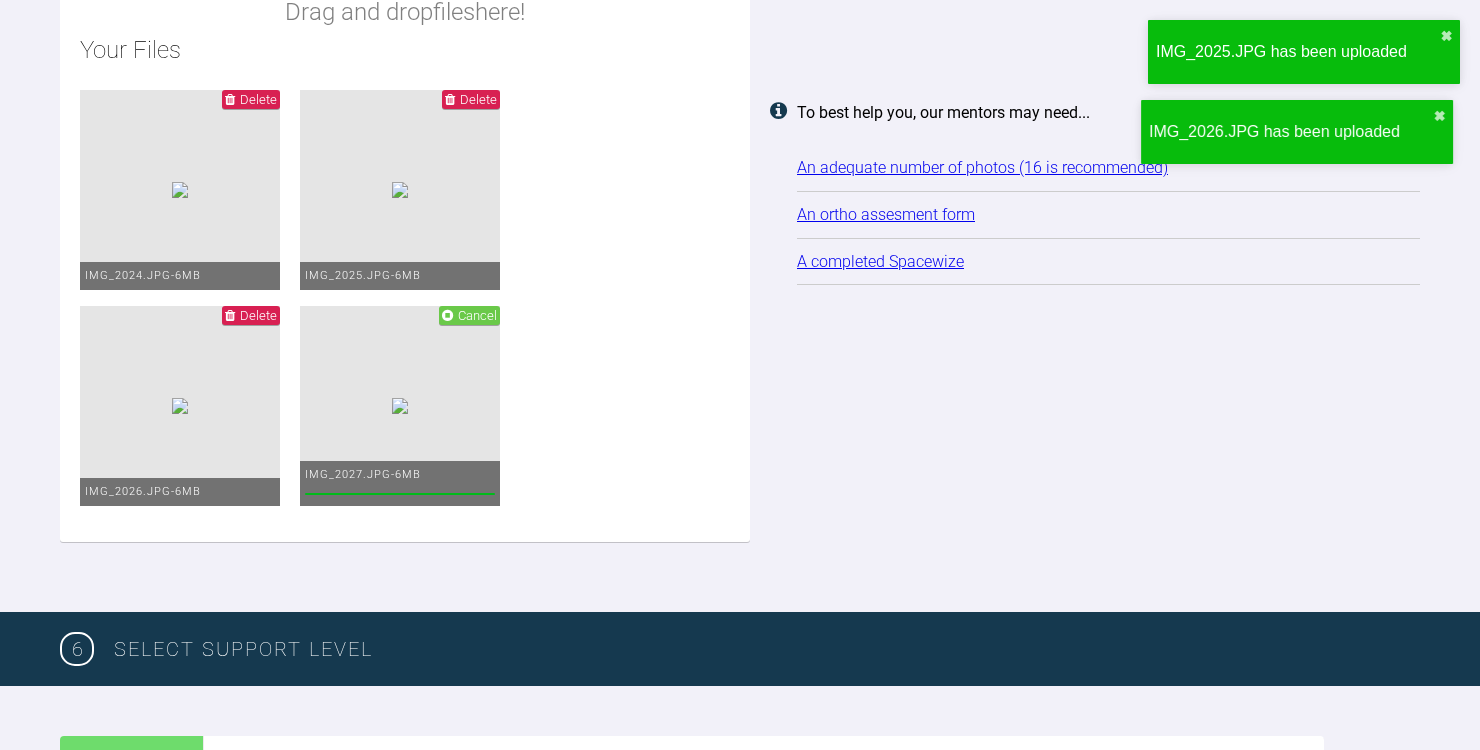 scroll, scrollTop: 2593, scrollLeft: 0, axis: vertical 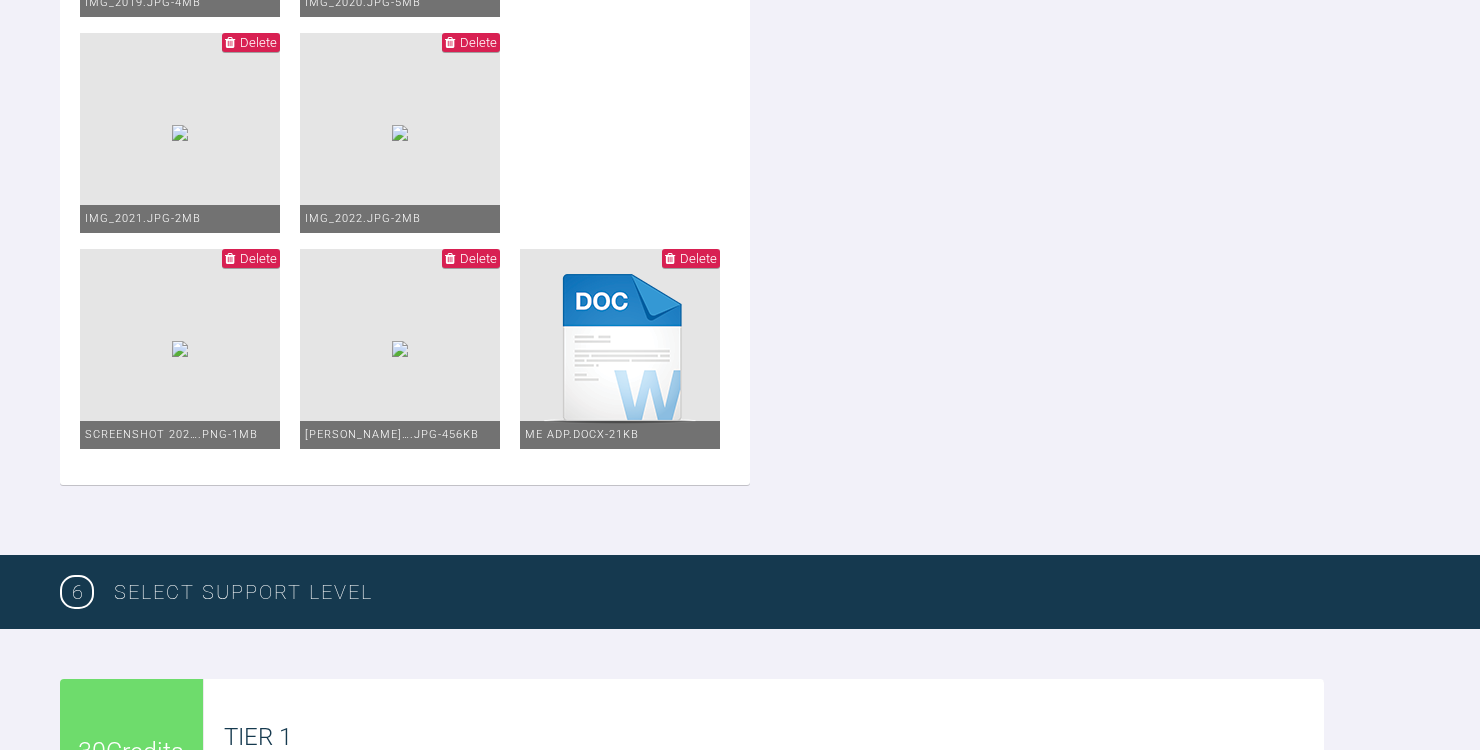 click on "Delete" at bounding box center [478, 258] 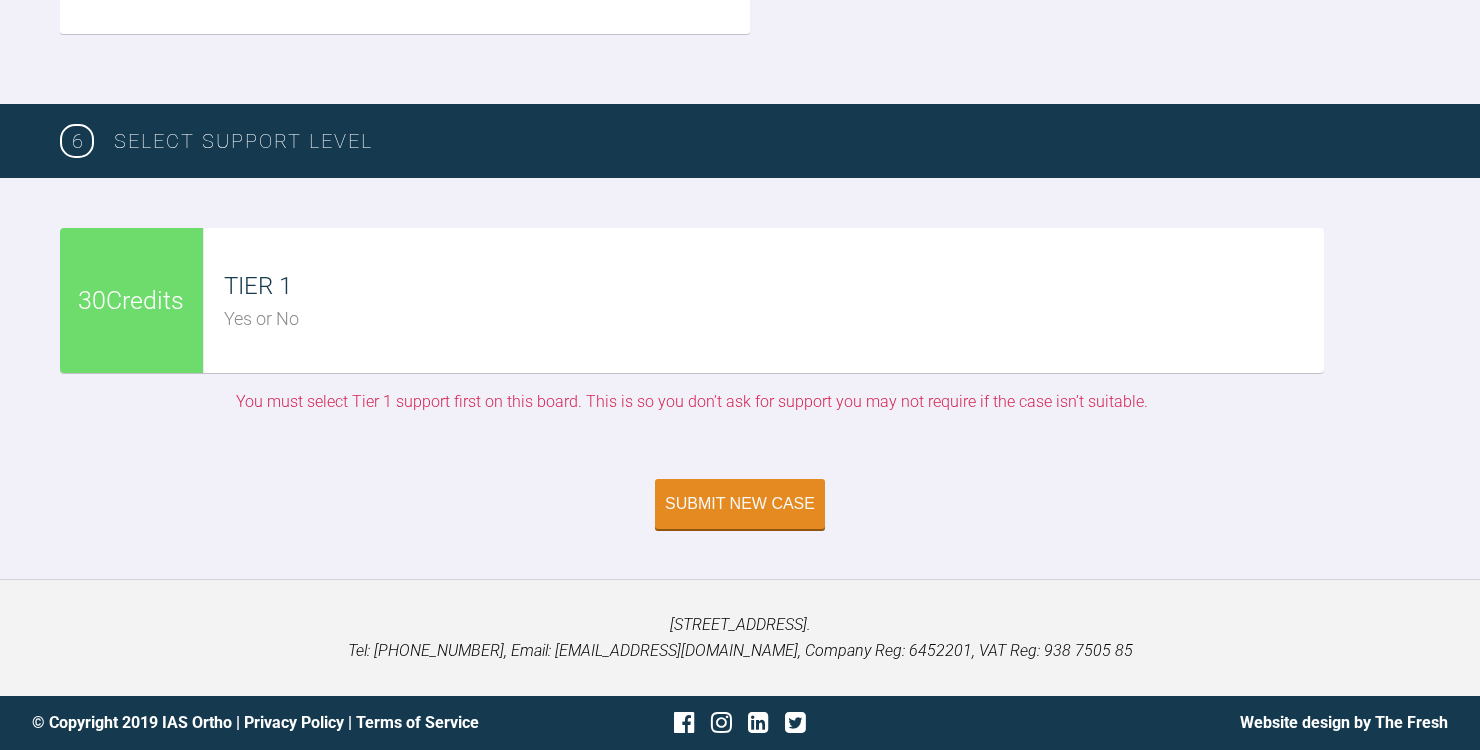 scroll, scrollTop: 4394, scrollLeft: 0, axis: vertical 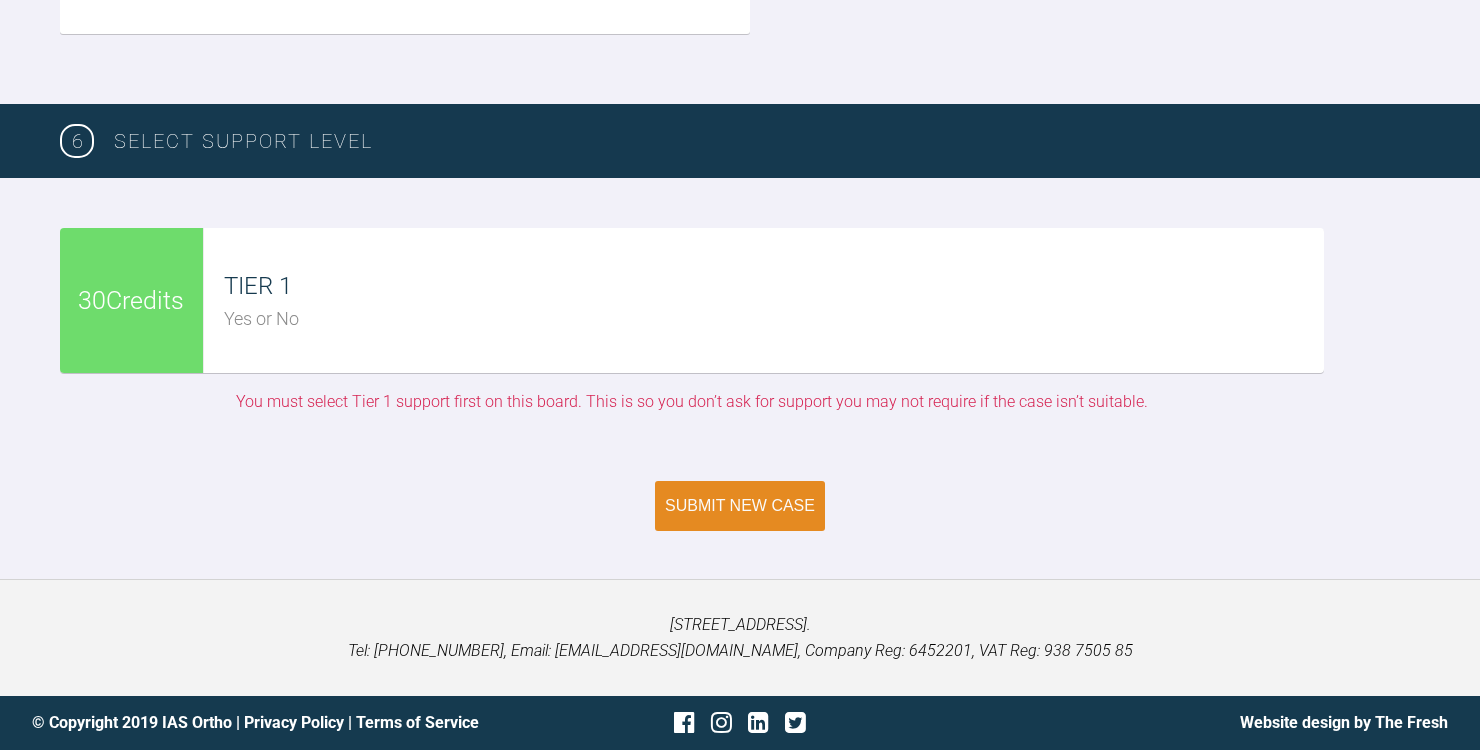 click on "Submit New Case" at bounding box center [740, 506] 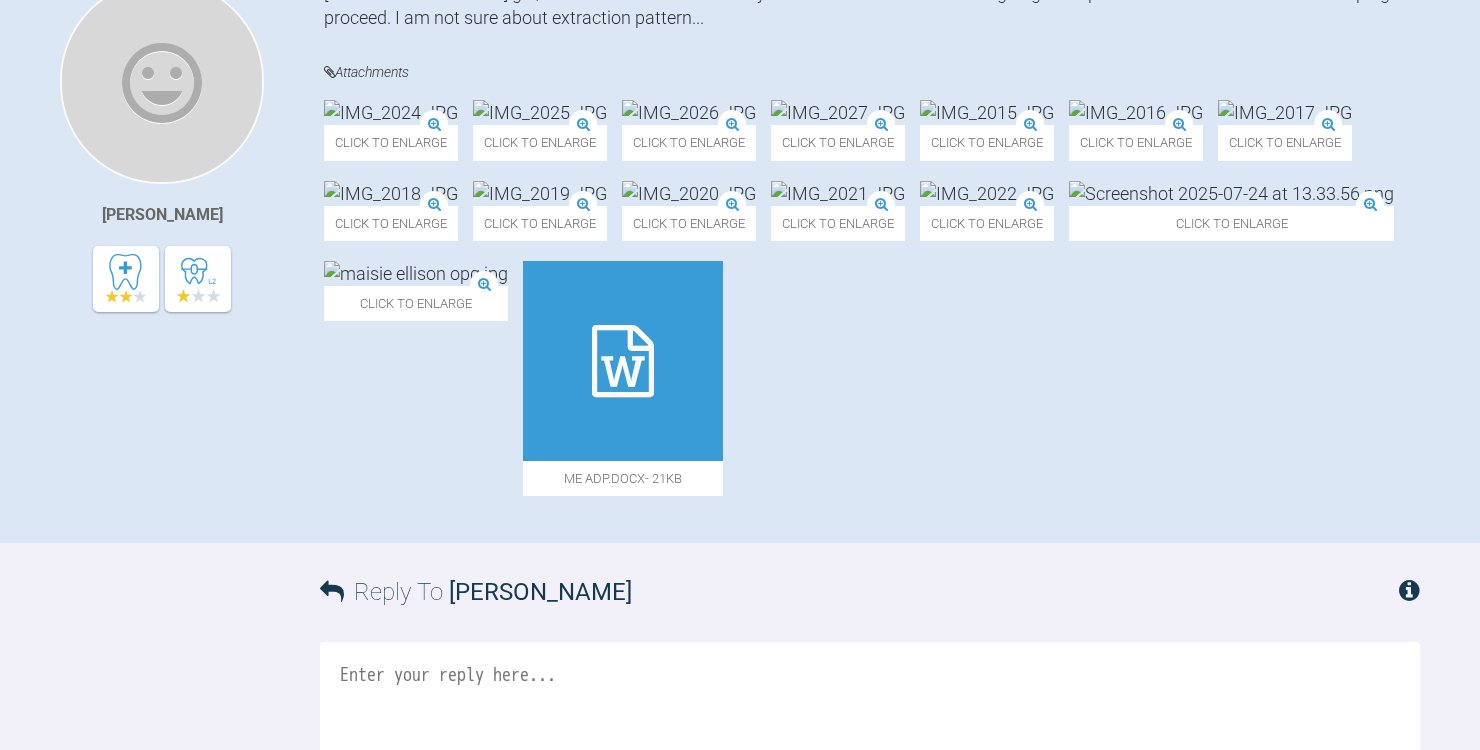 scroll, scrollTop: 495, scrollLeft: 0, axis: vertical 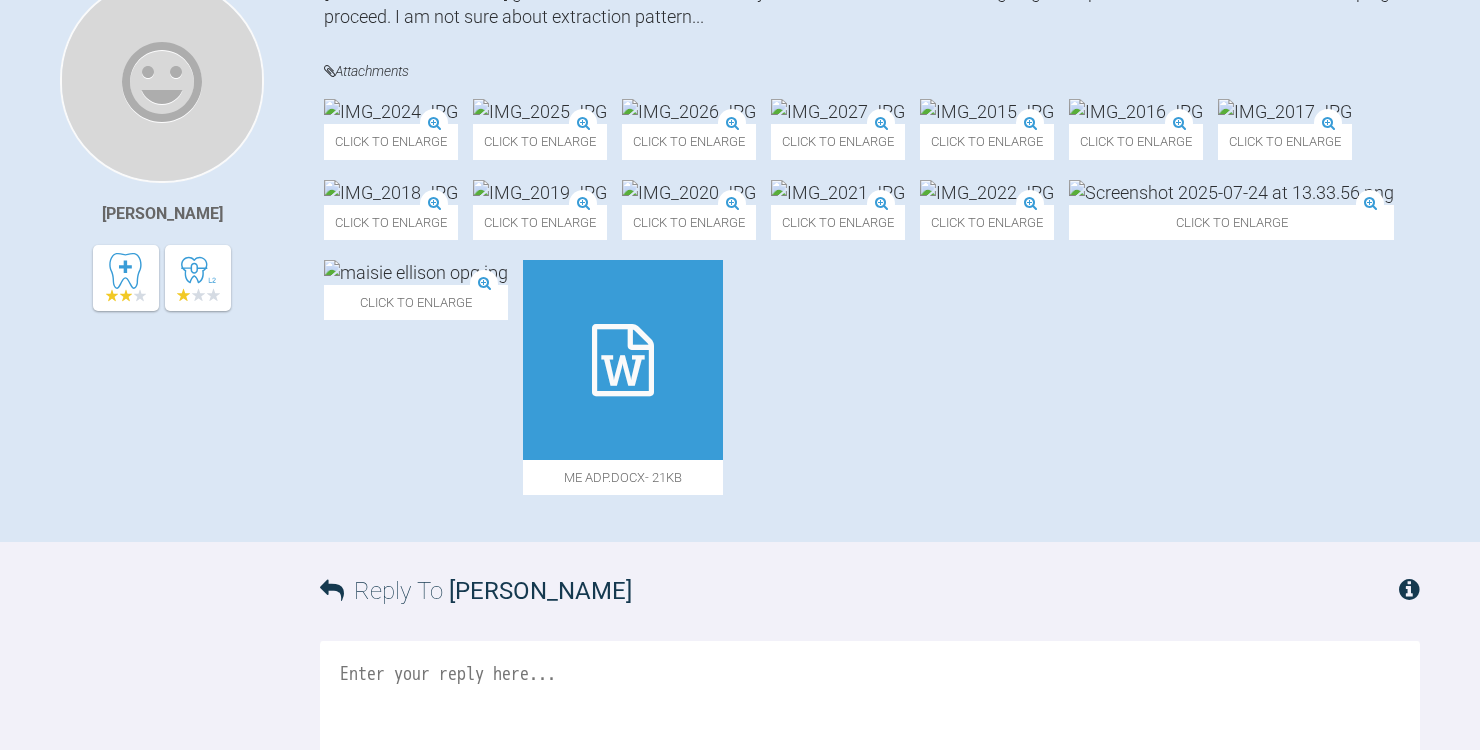 click on "Click to enlarge" at bounding box center [416, 302] 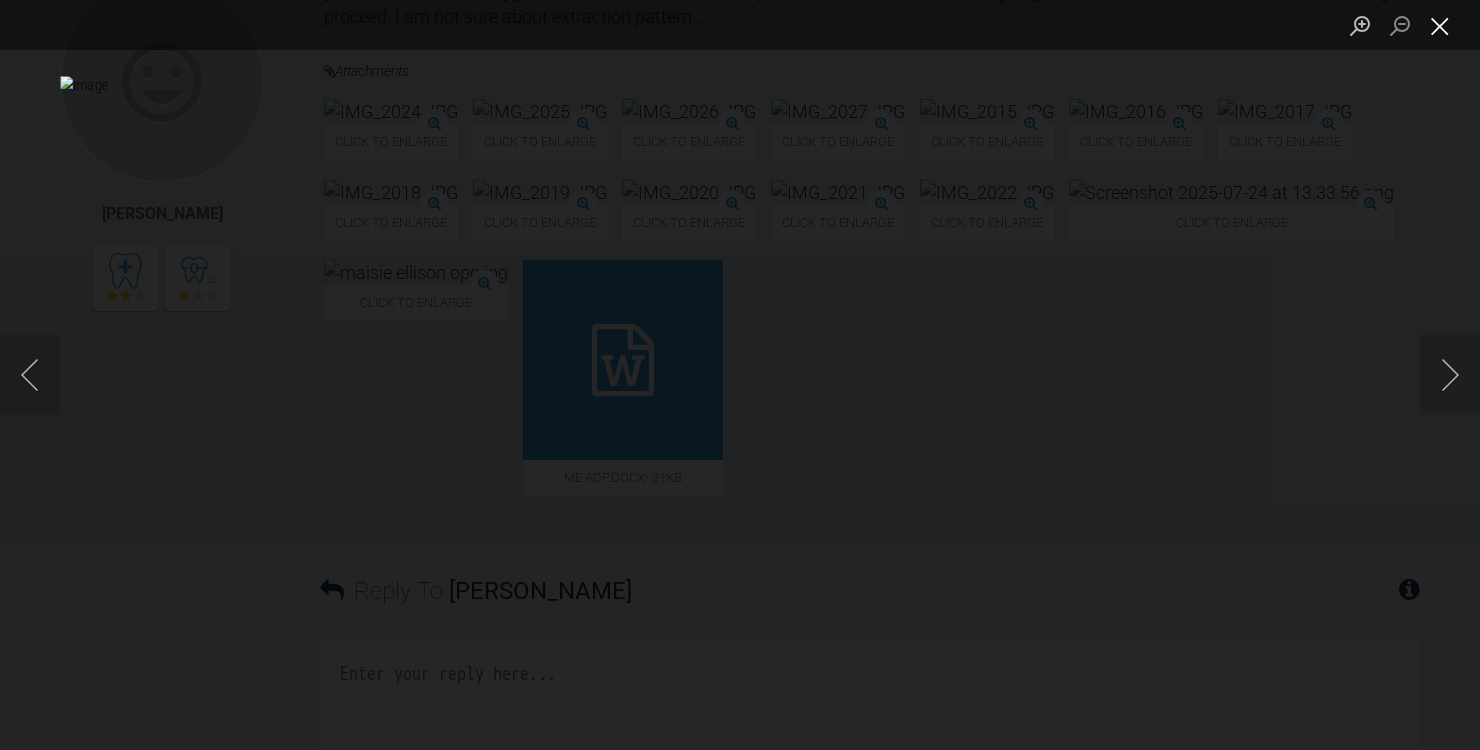 click at bounding box center [1440, 25] 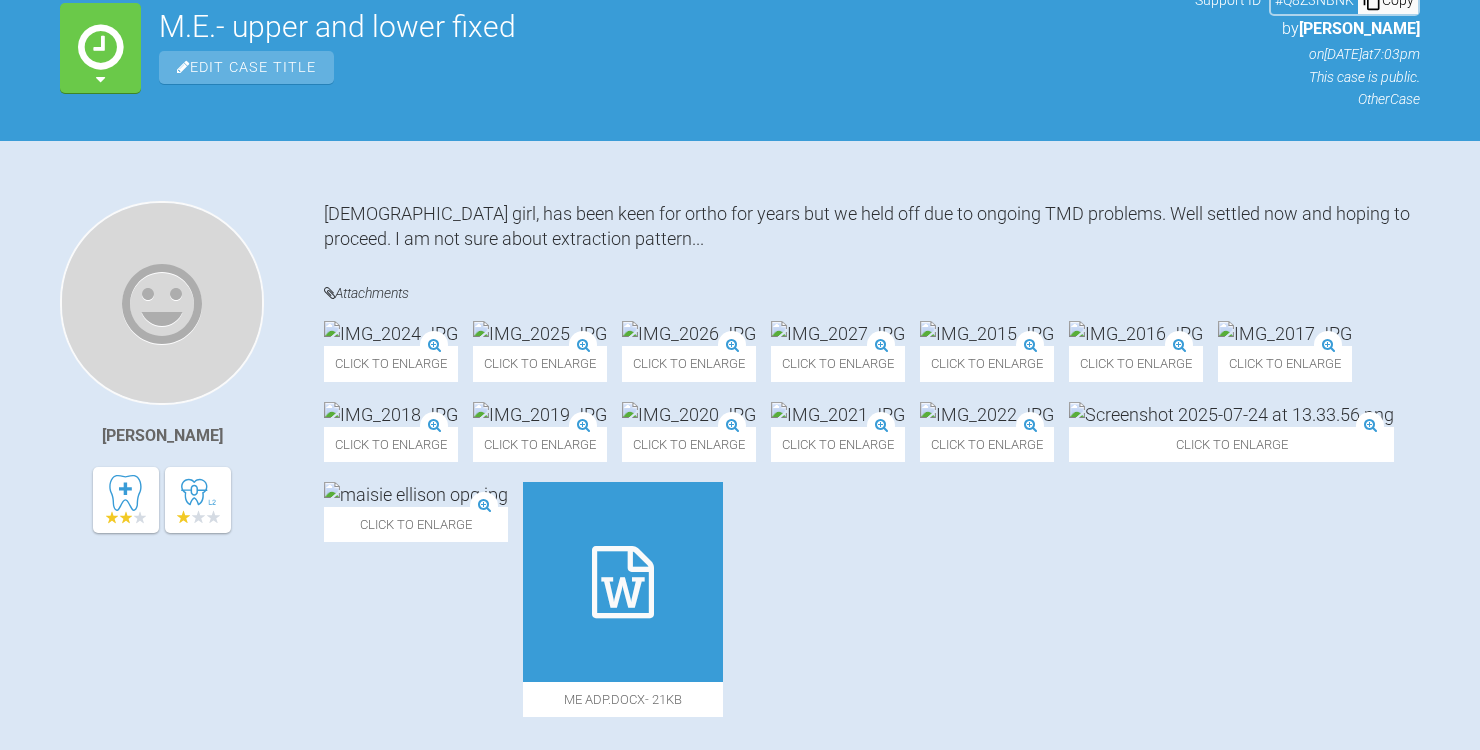 scroll, scrollTop: 0, scrollLeft: 0, axis: both 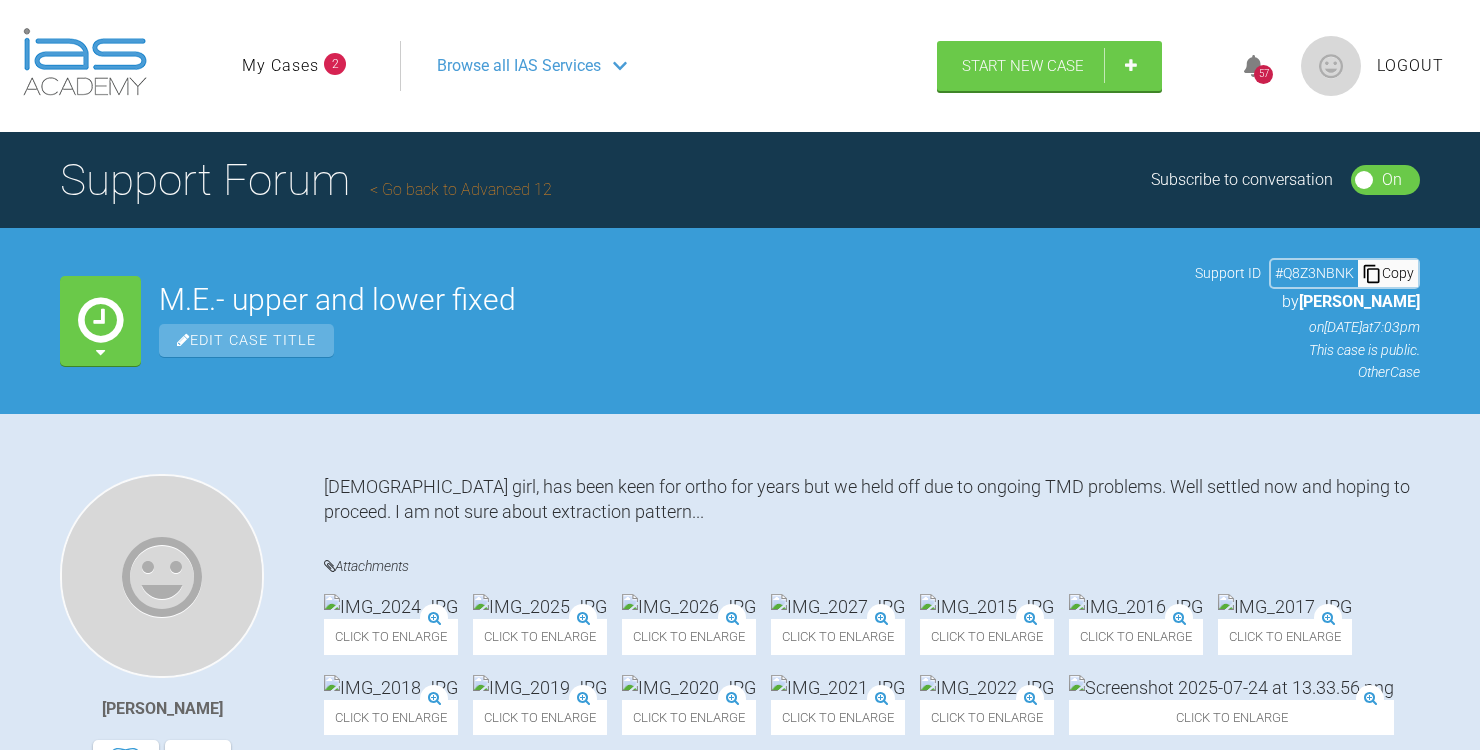 click on "My Cases" at bounding box center (280, 66) 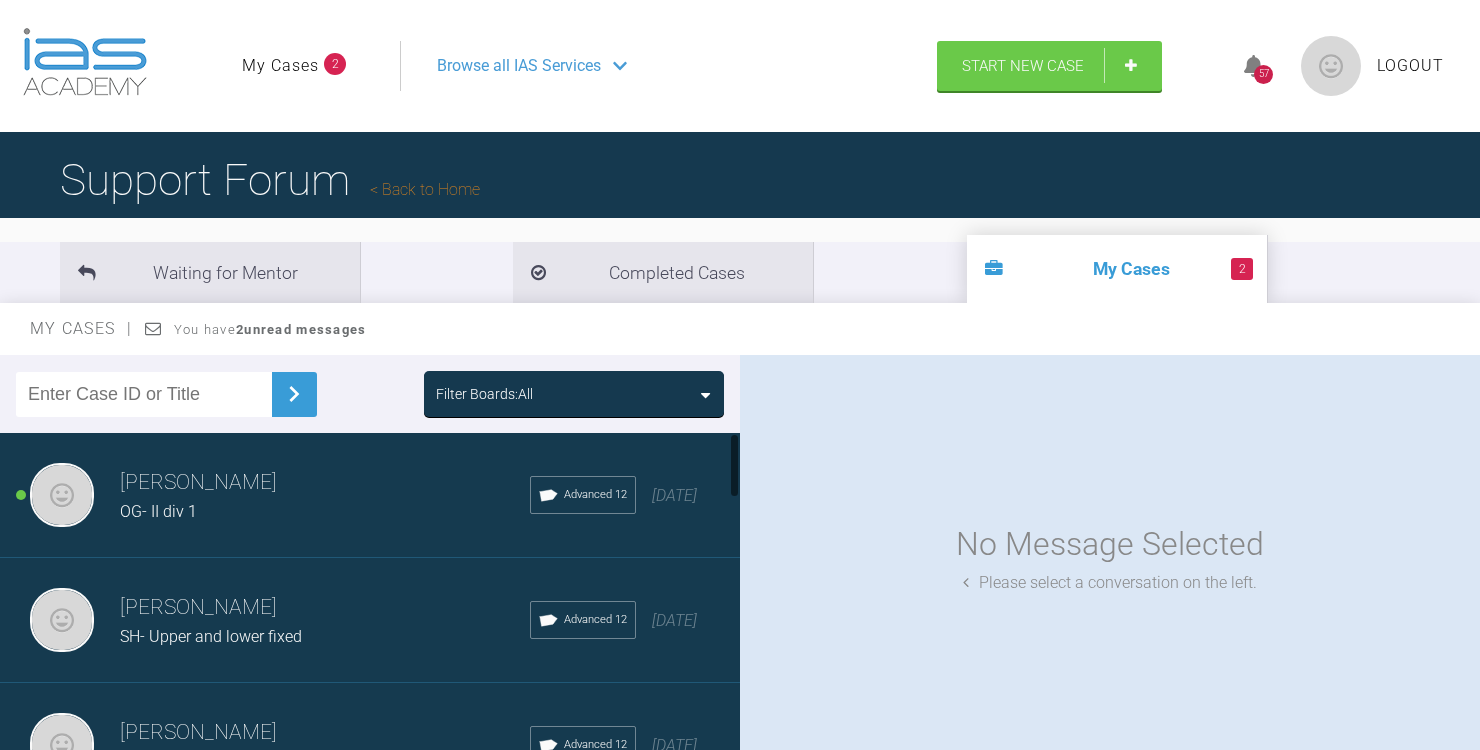 scroll, scrollTop: 207, scrollLeft: 0, axis: vertical 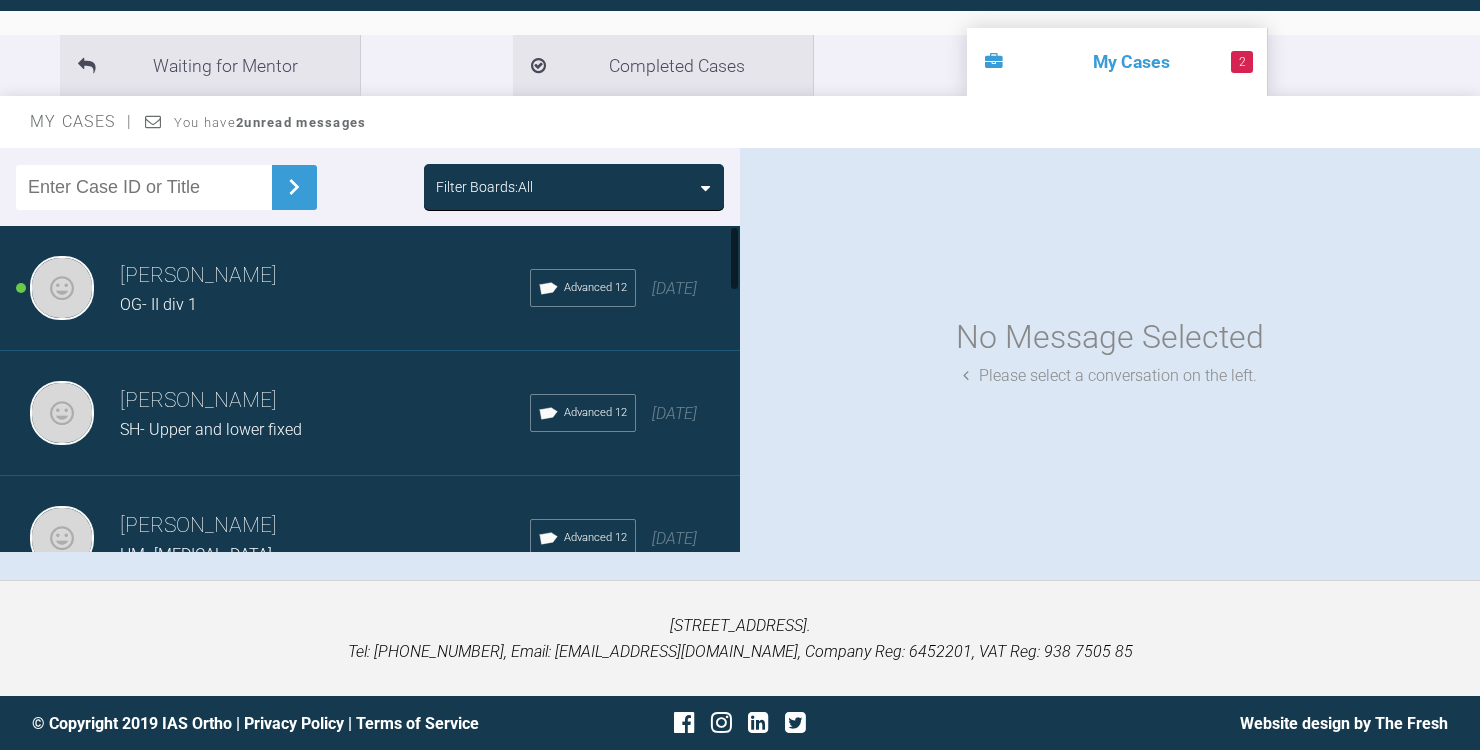 click on "OG- II div 1" at bounding box center (325, 305) 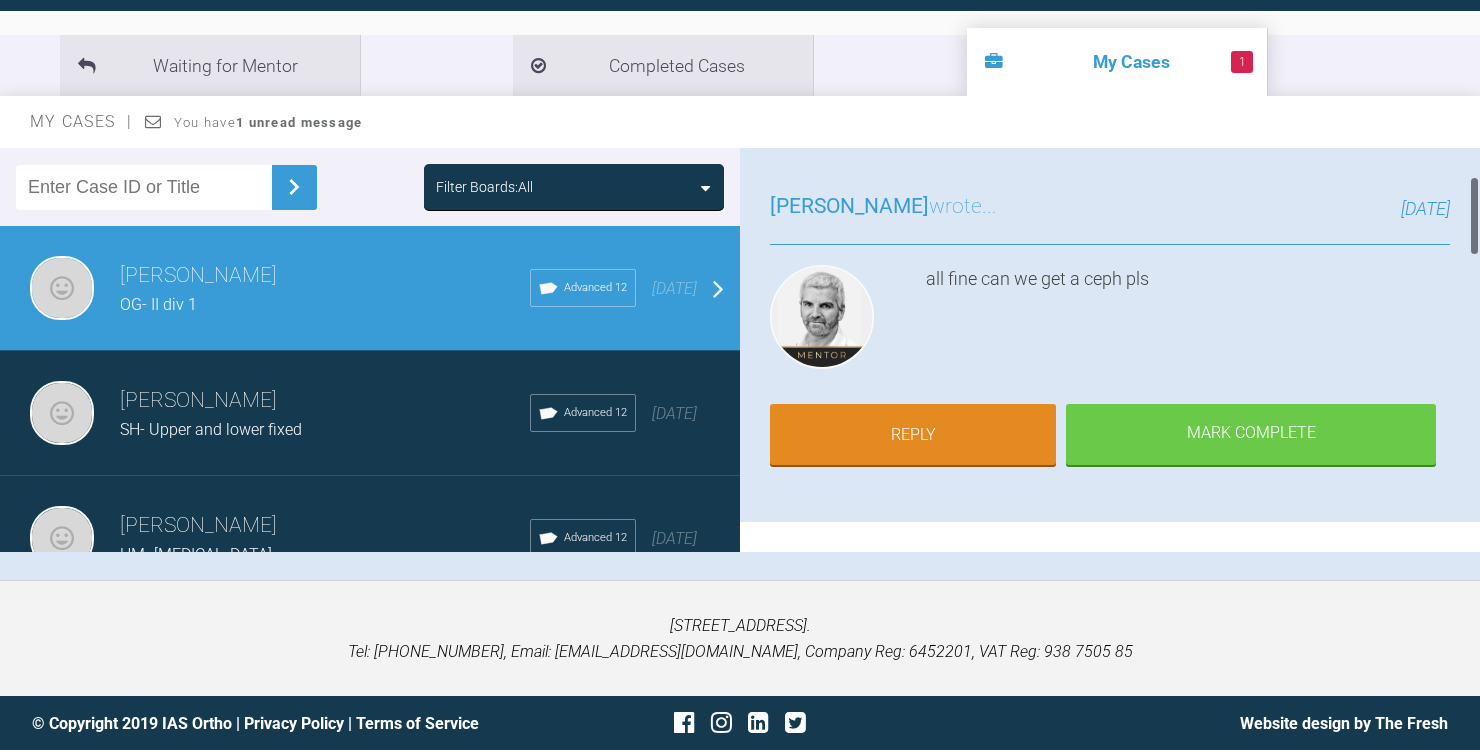 scroll, scrollTop: 0, scrollLeft: 0, axis: both 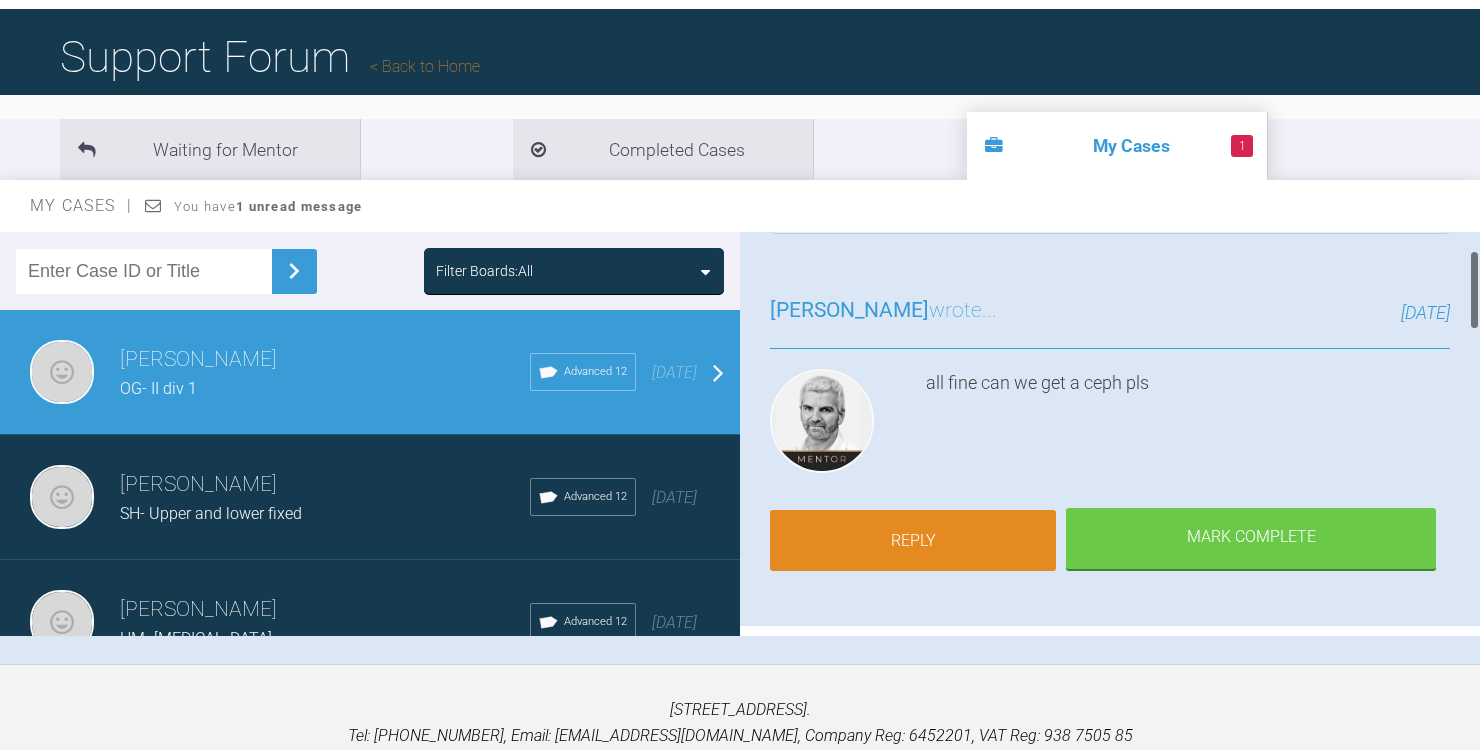 click on "Reply" at bounding box center [913, 541] 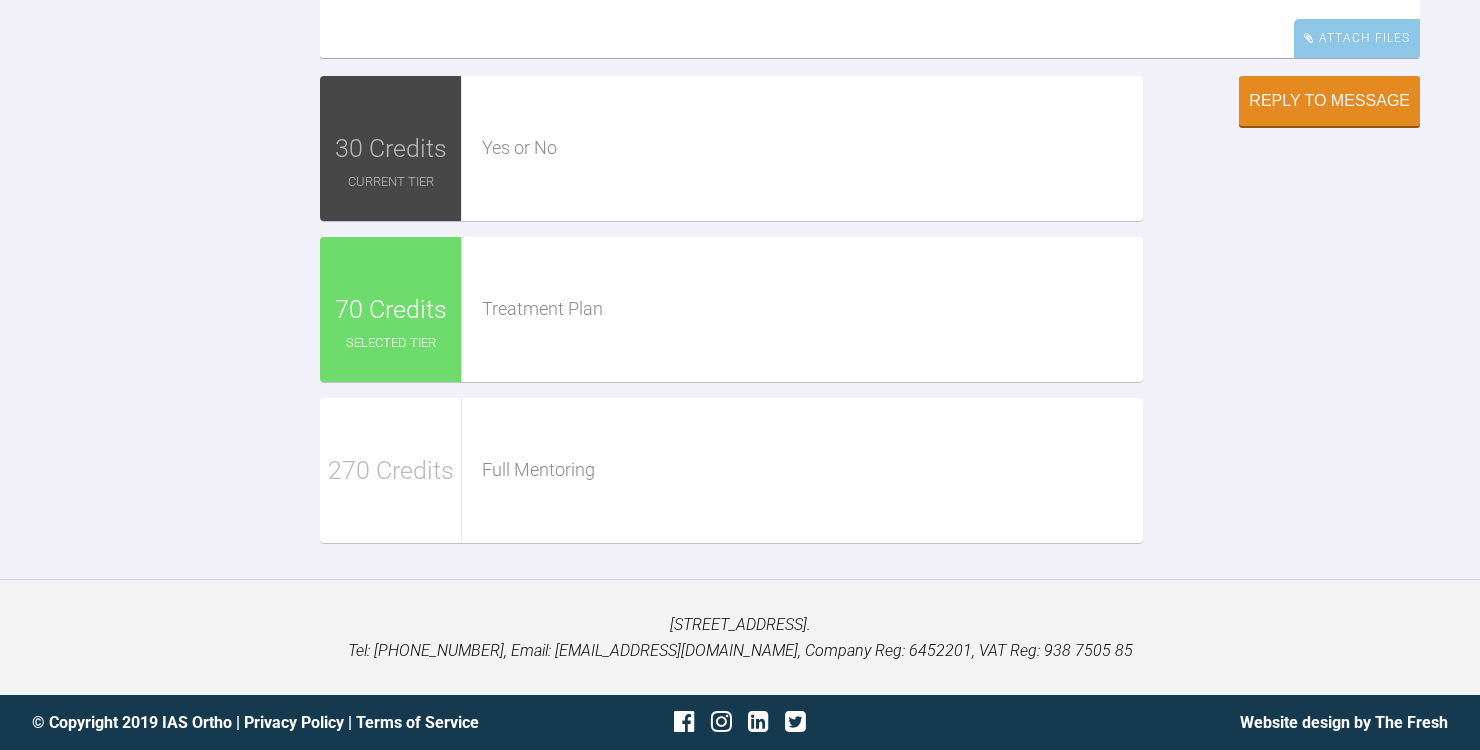 scroll, scrollTop: 2207, scrollLeft: 0, axis: vertical 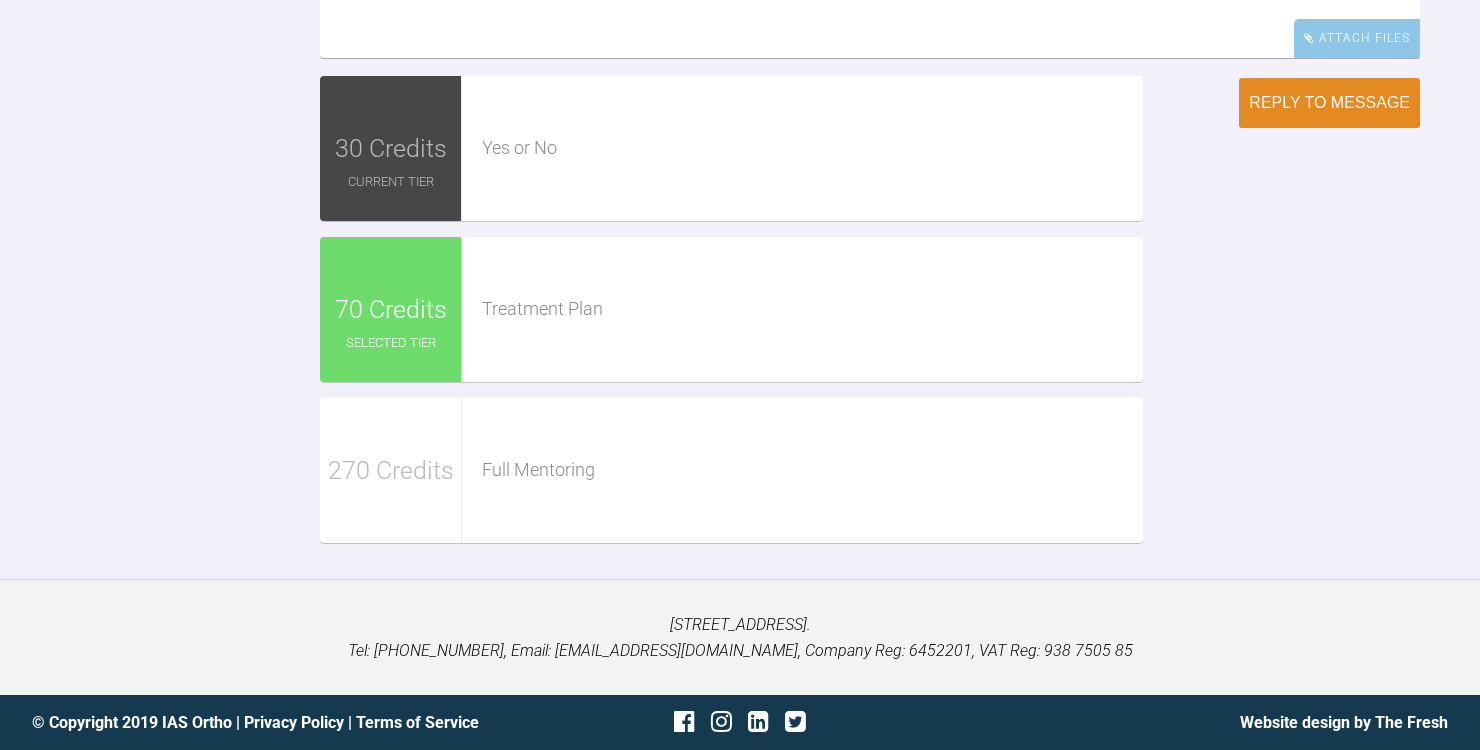 click on "Reply to Message" at bounding box center [1329, 103] 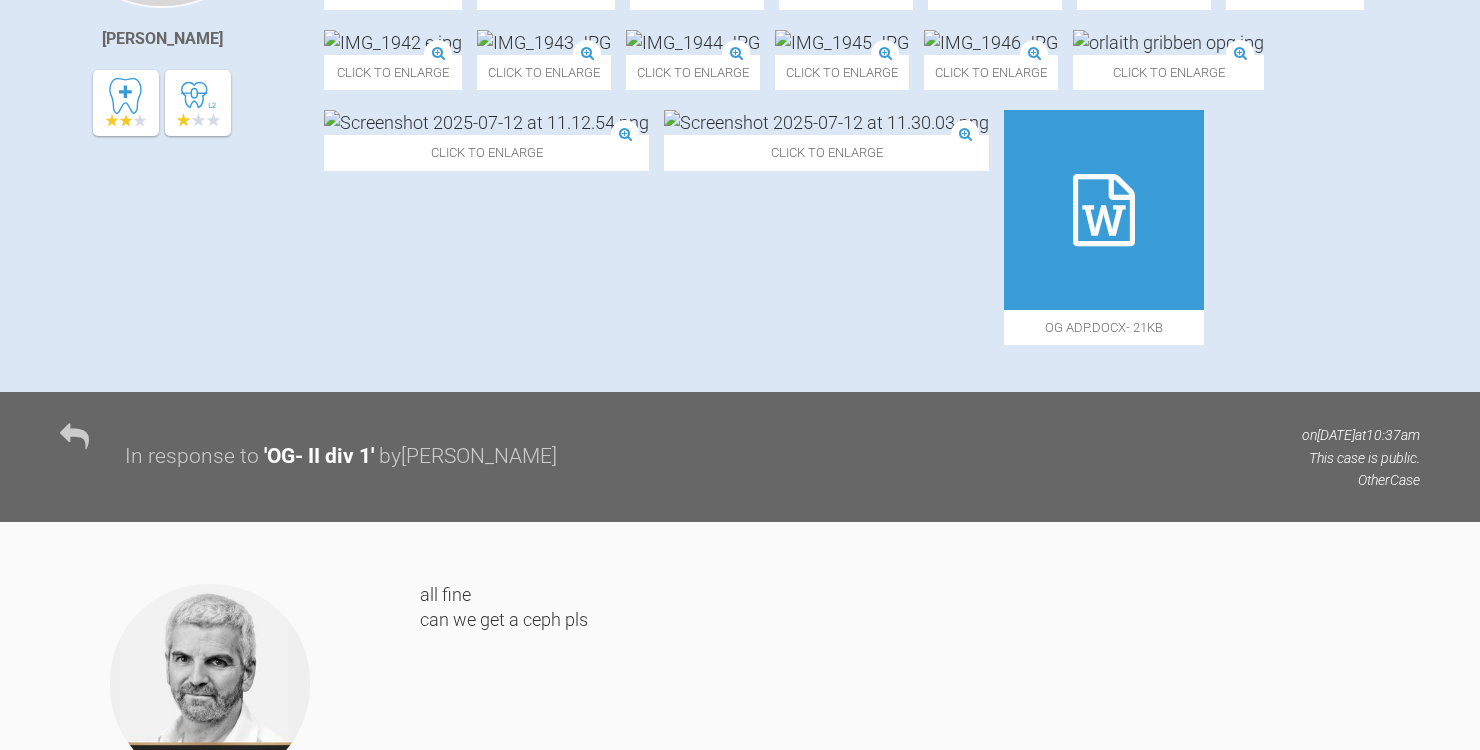 scroll, scrollTop: 667, scrollLeft: 0, axis: vertical 